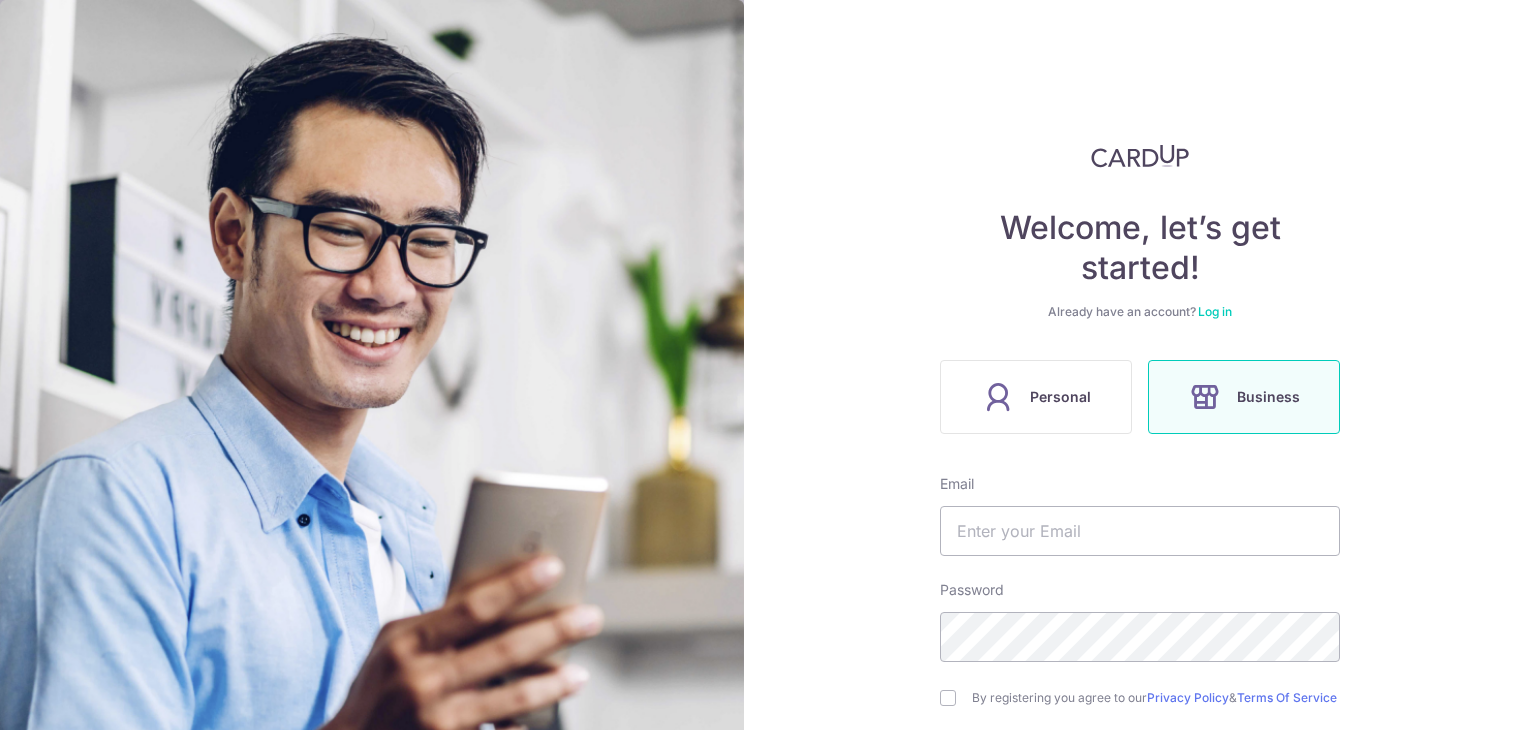 scroll, scrollTop: 0, scrollLeft: 0, axis: both 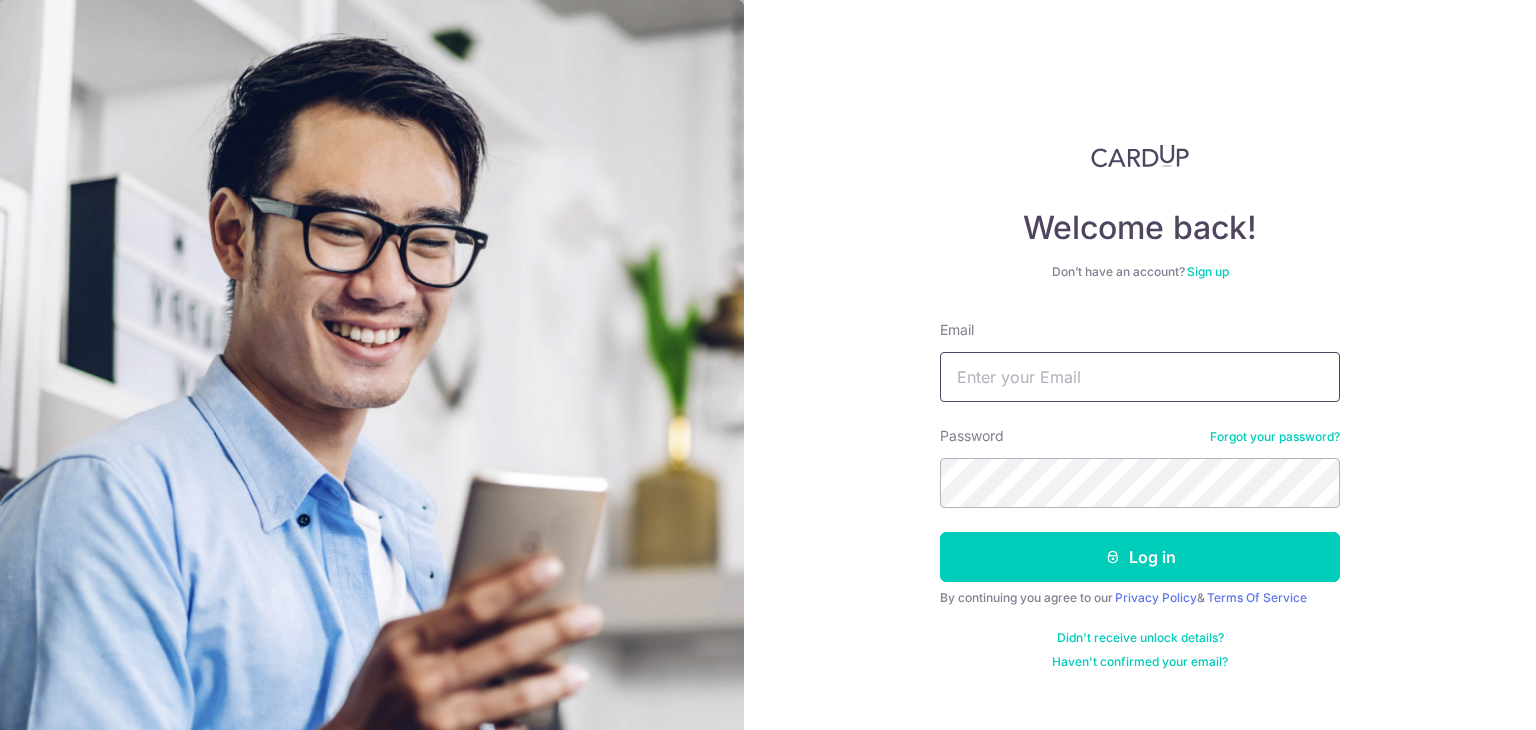 click on "Email" at bounding box center [1140, 377] 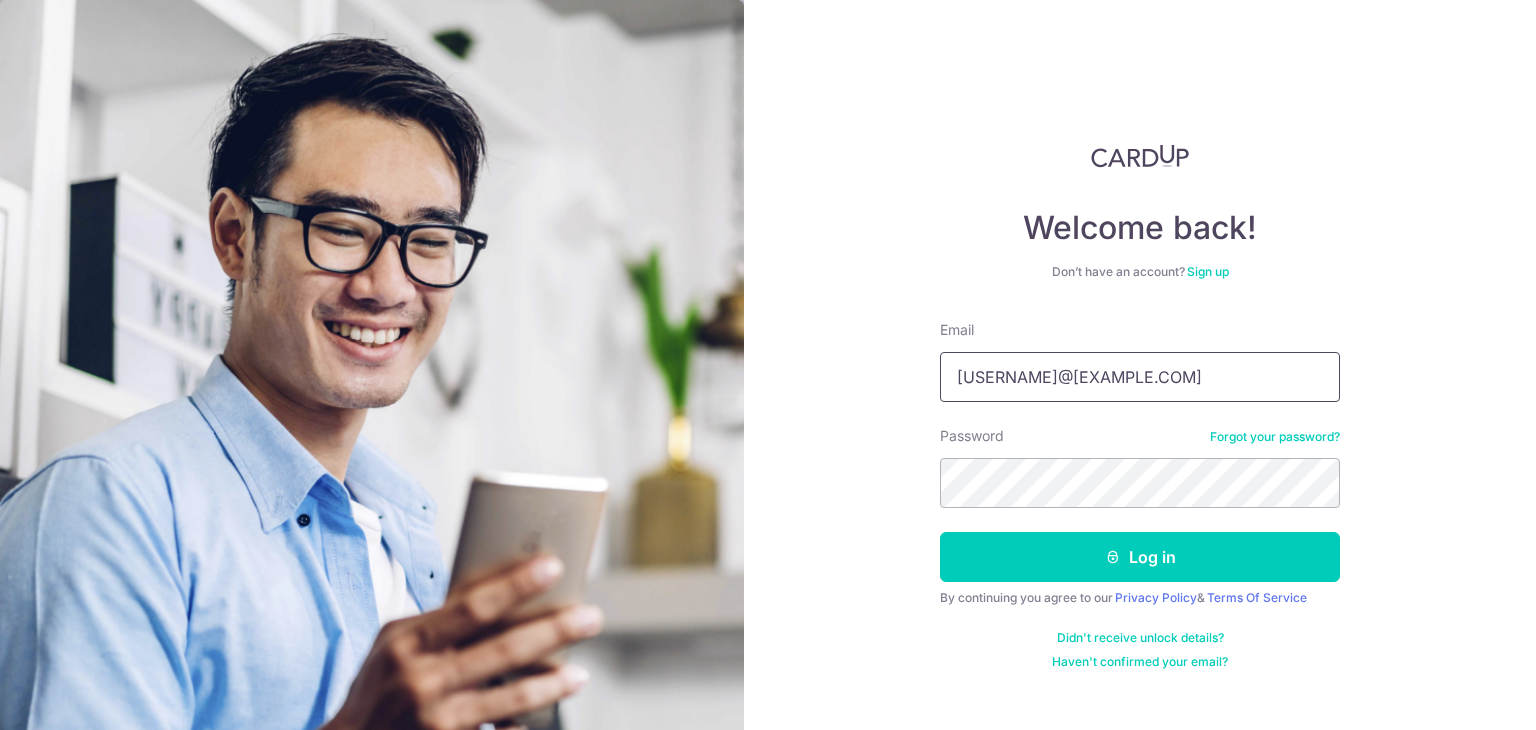 type on "[EMAIL]" 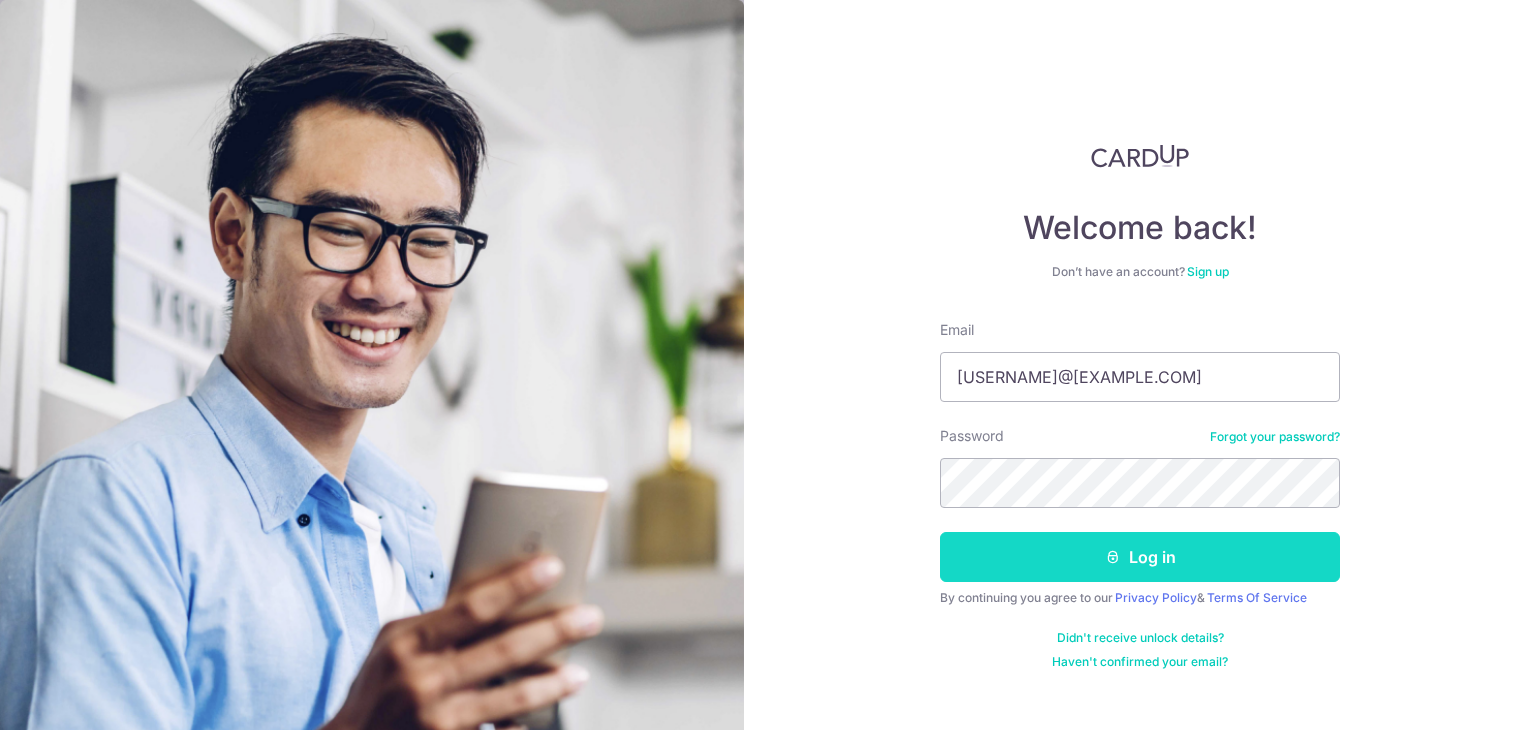 click on "Log in" at bounding box center (1140, 557) 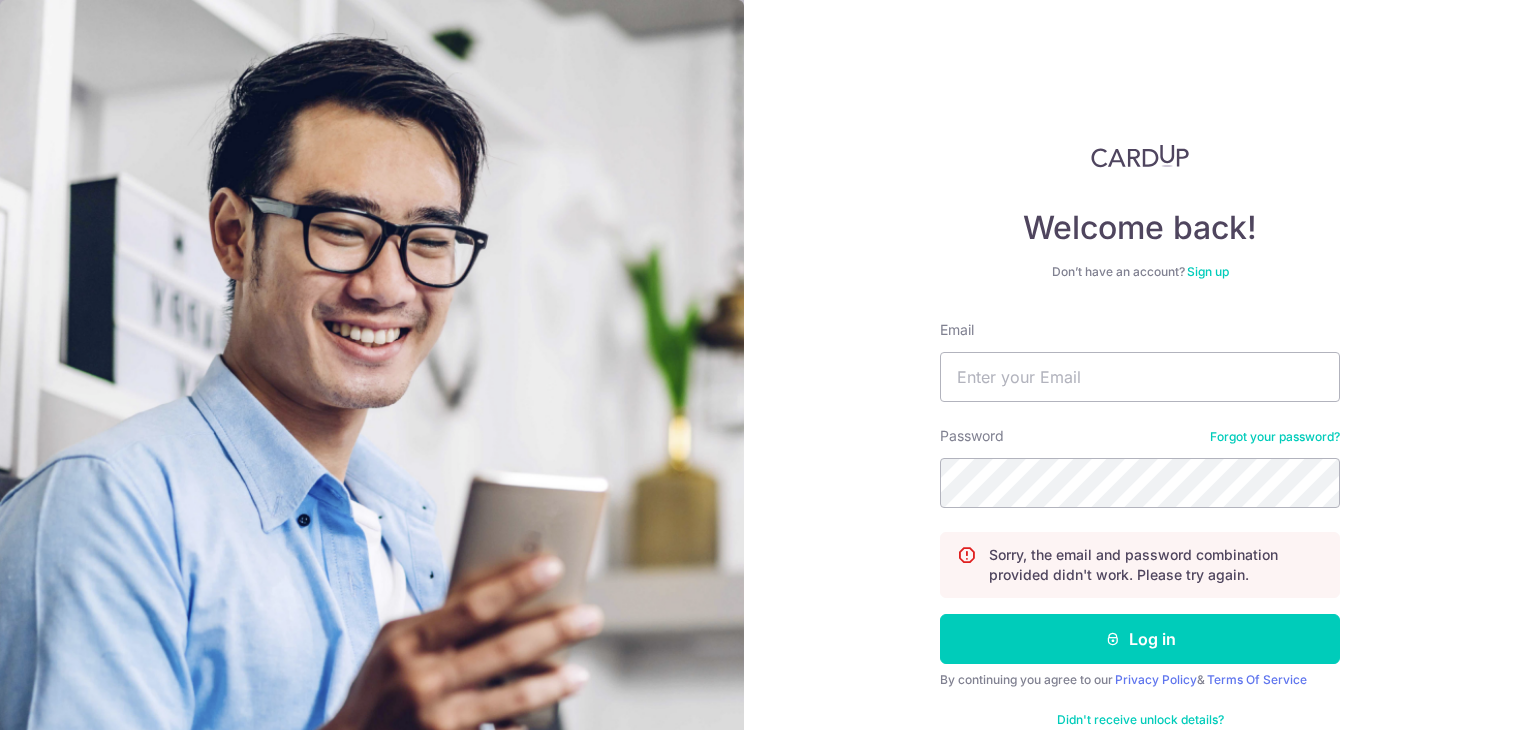 scroll, scrollTop: 0, scrollLeft: 0, axis: both 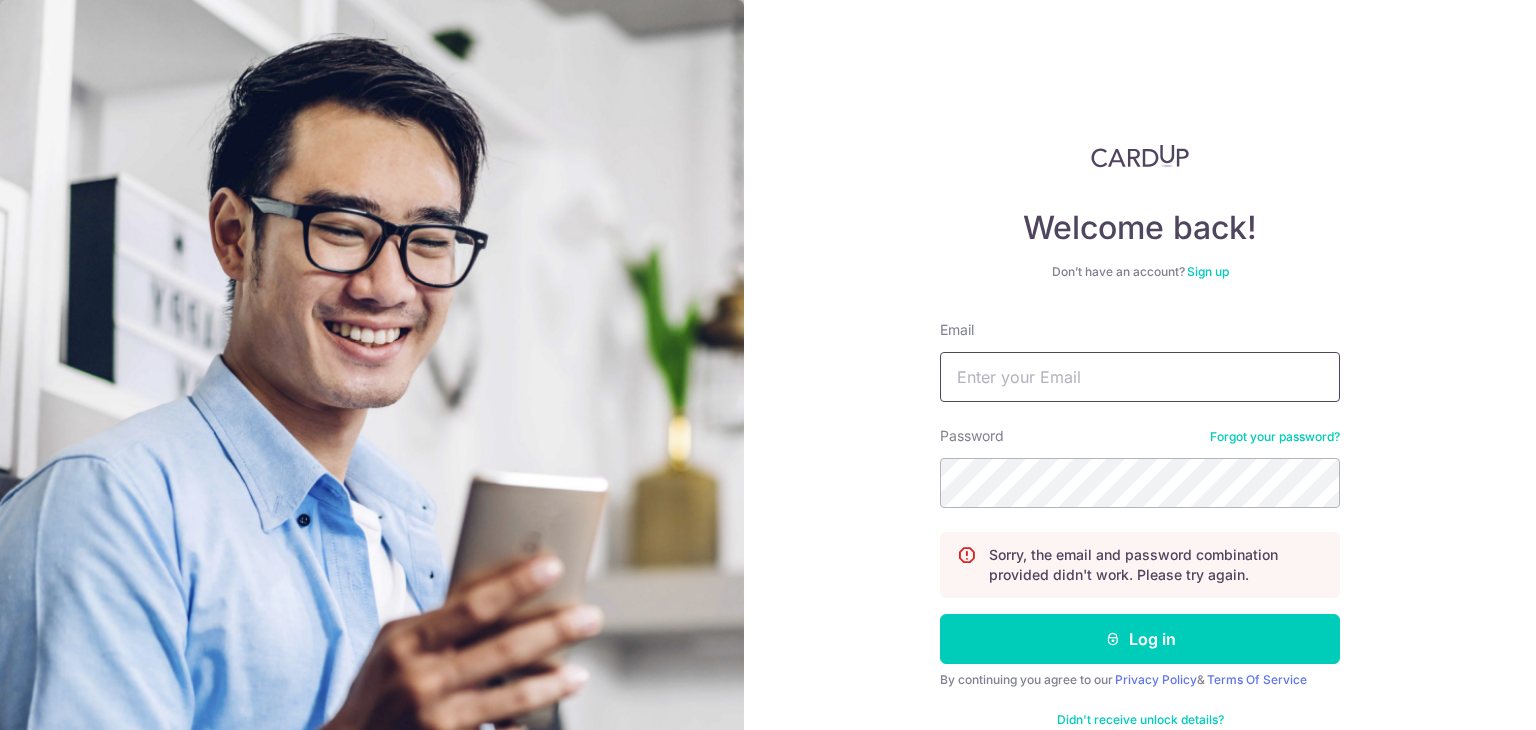 click on "Email" at bounding box center [1140, 377] 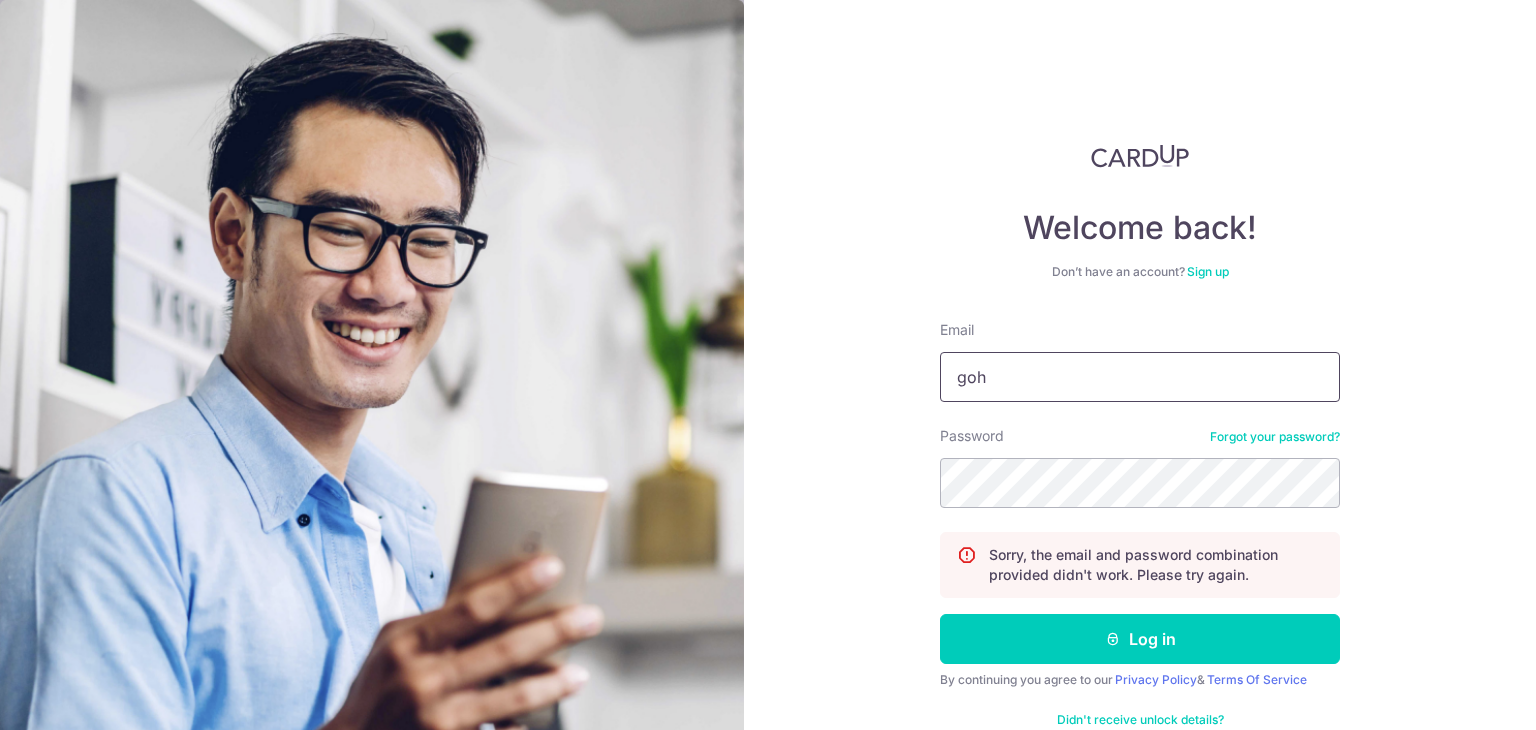 type on "[EMAIL]" 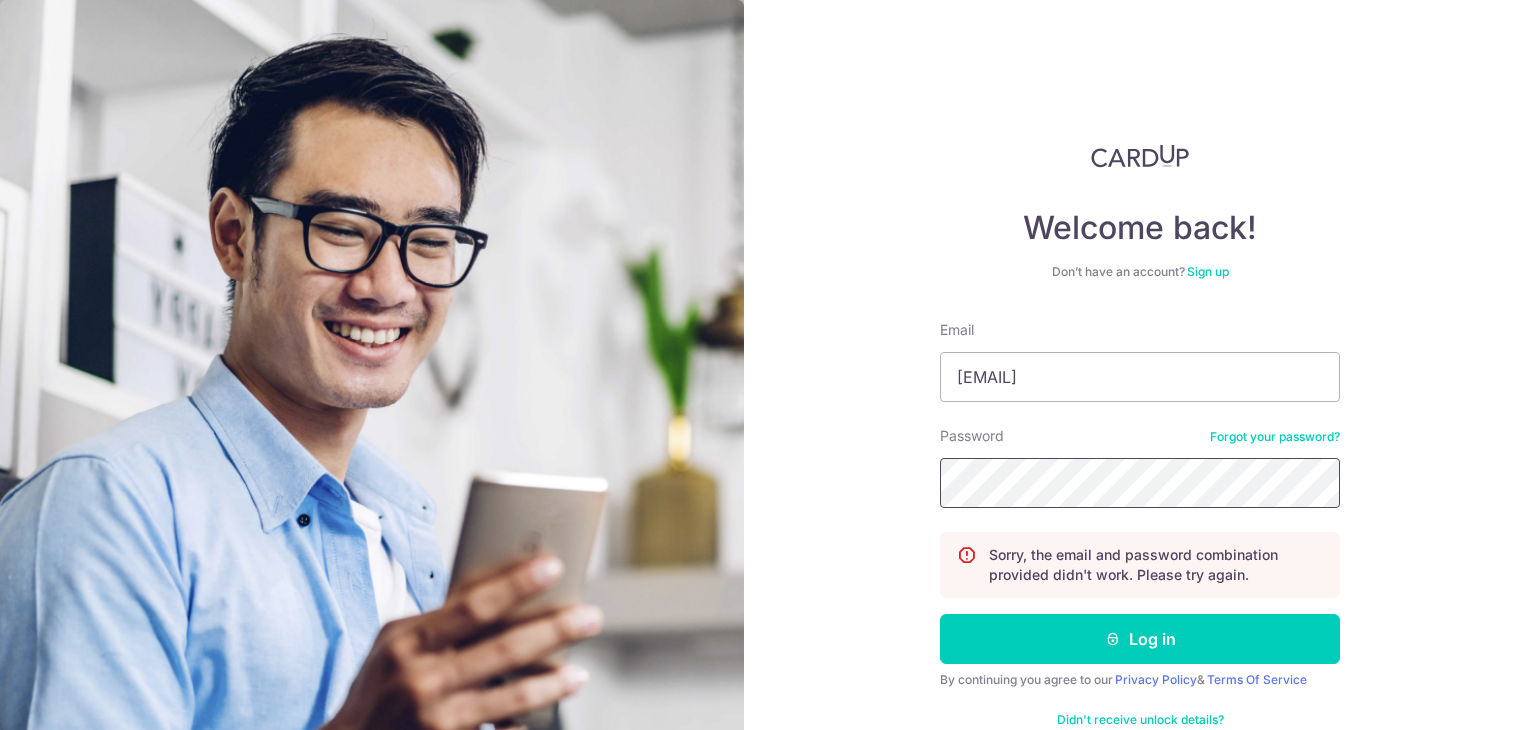 click on "Log in" at bounding box center (1140, 639) 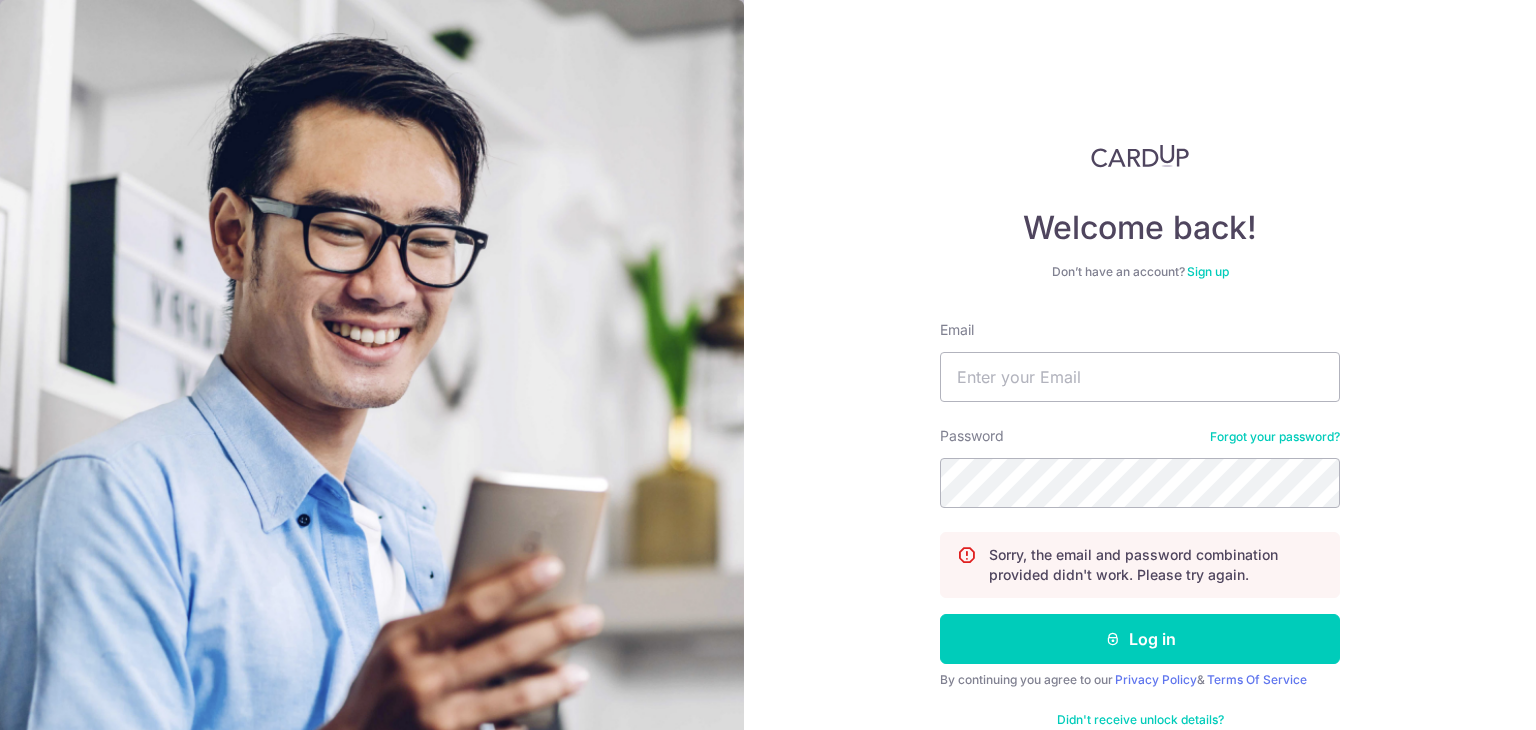 scroll, scrollTop: 0, scrollLeft: 0, axis: both 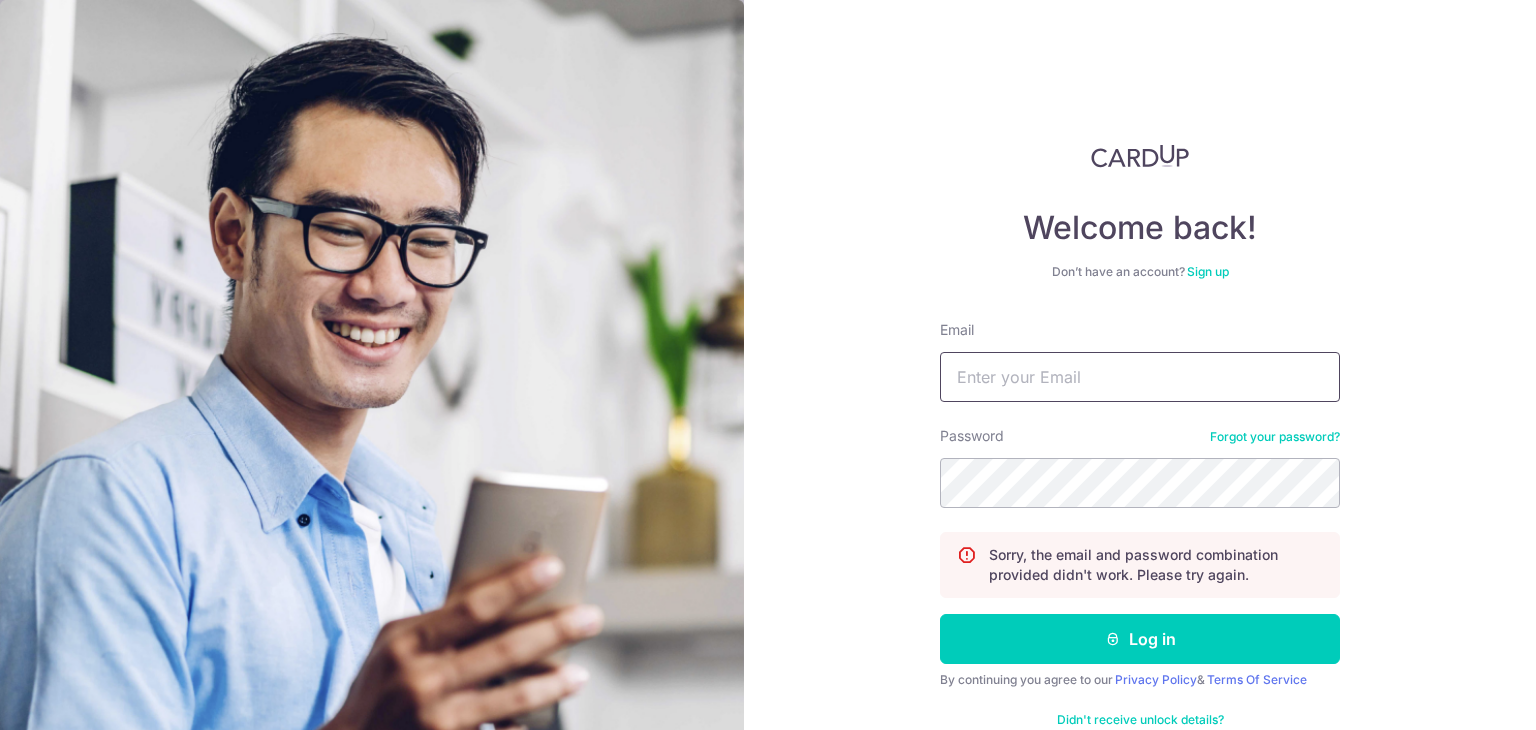 click on "Email" at bounding box center [1140, 377] 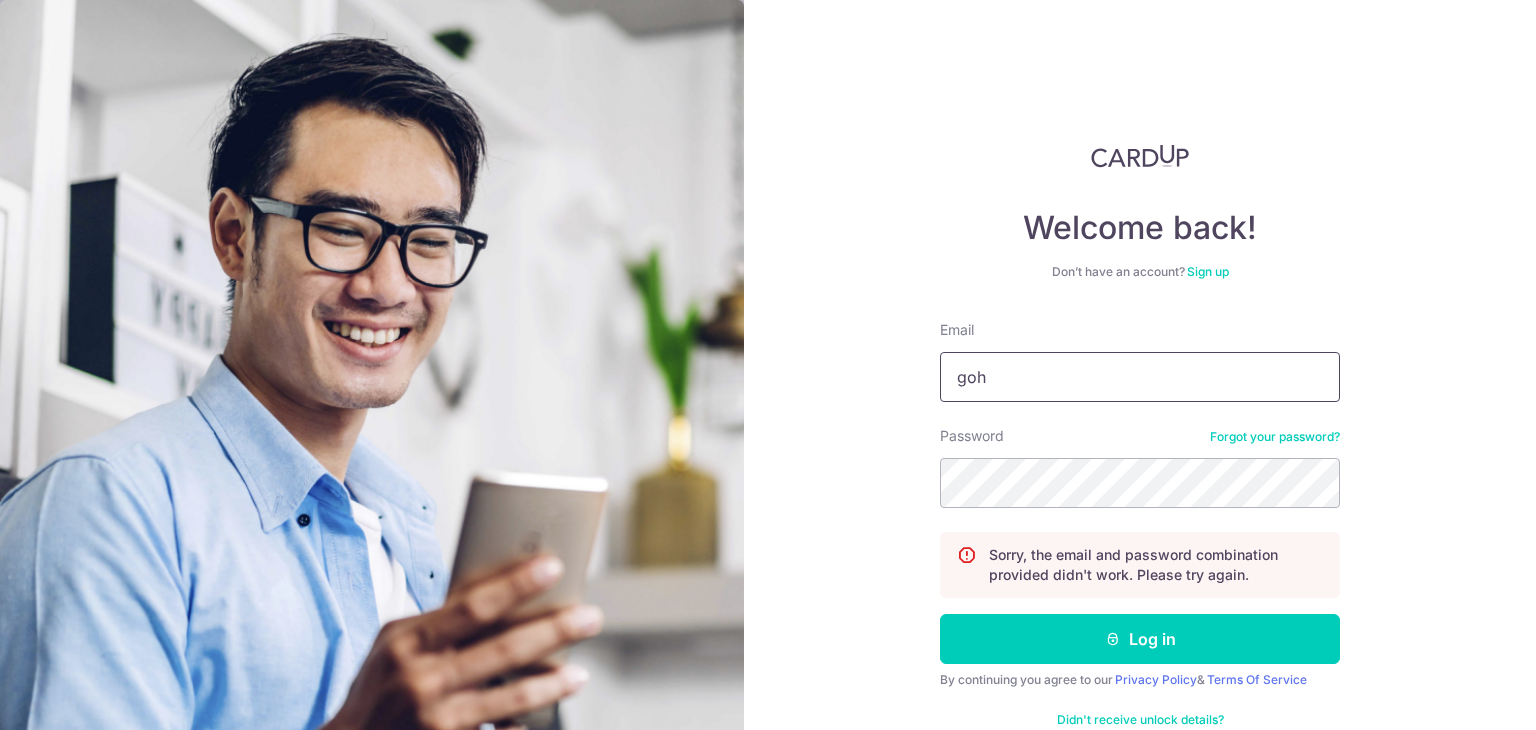 type on "[EMAIL]" 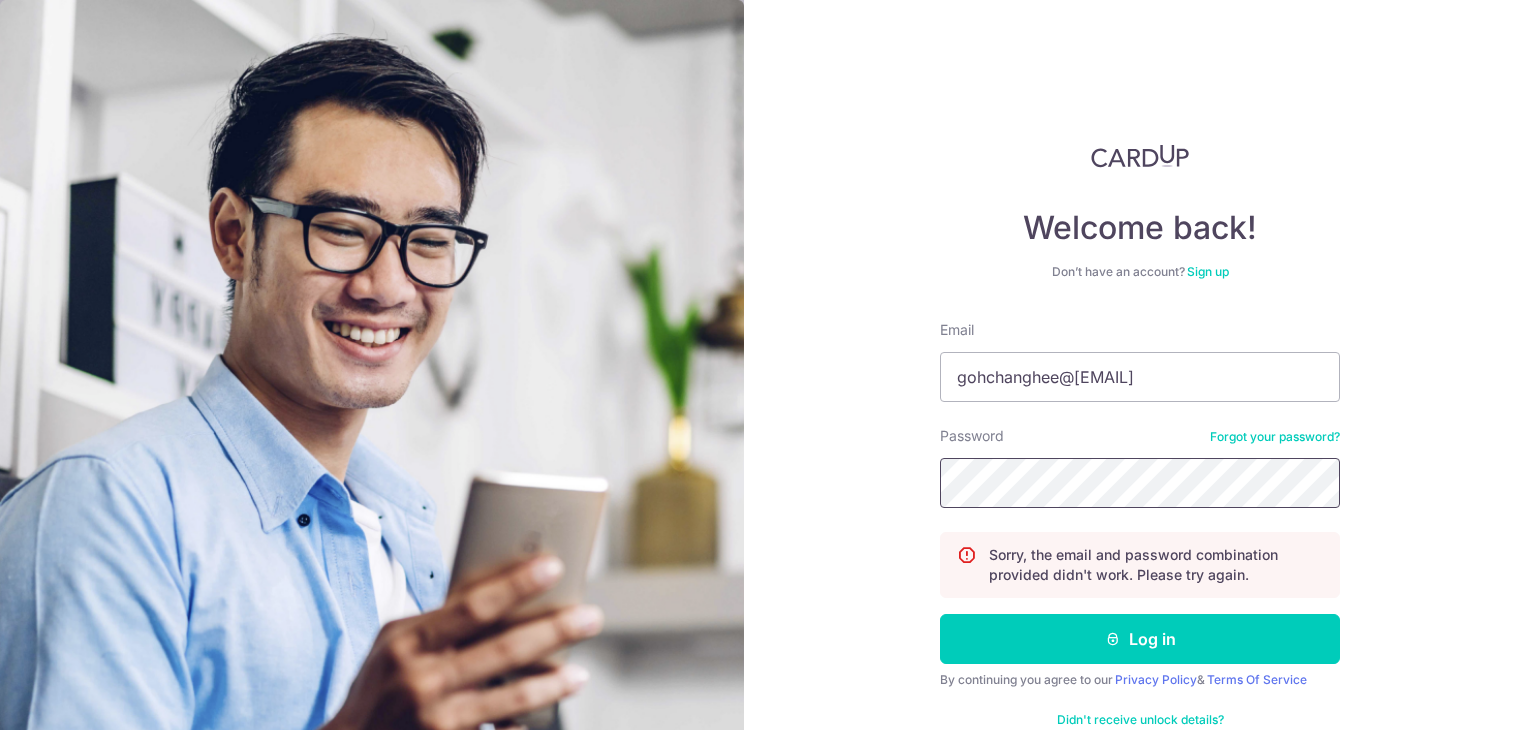 click on "Log in" at bounding box center [1140, 639] 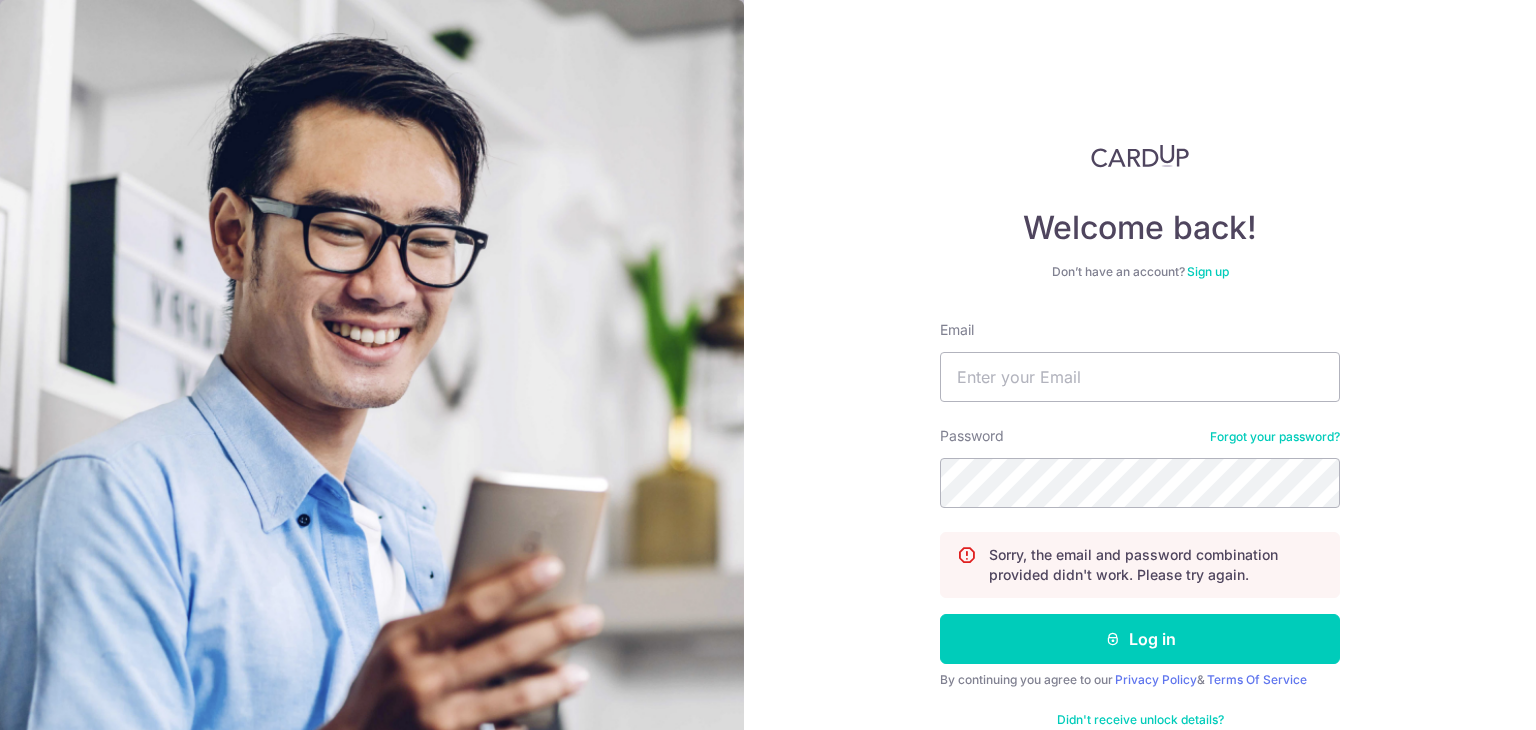 scroll, scrollTop: 0, scrollLeft: 0, axis: both 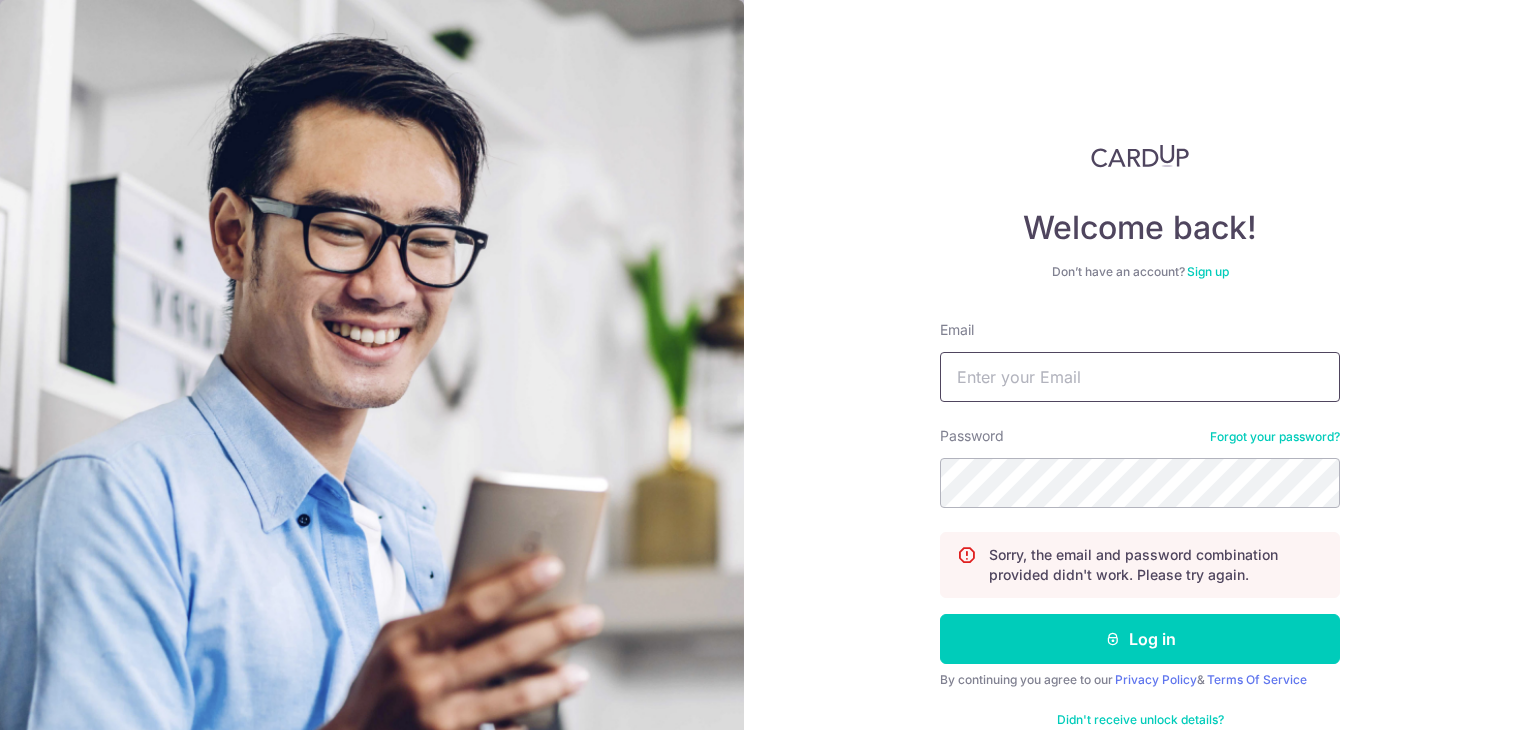 click on "Email" at bounding box center (1140, 377) 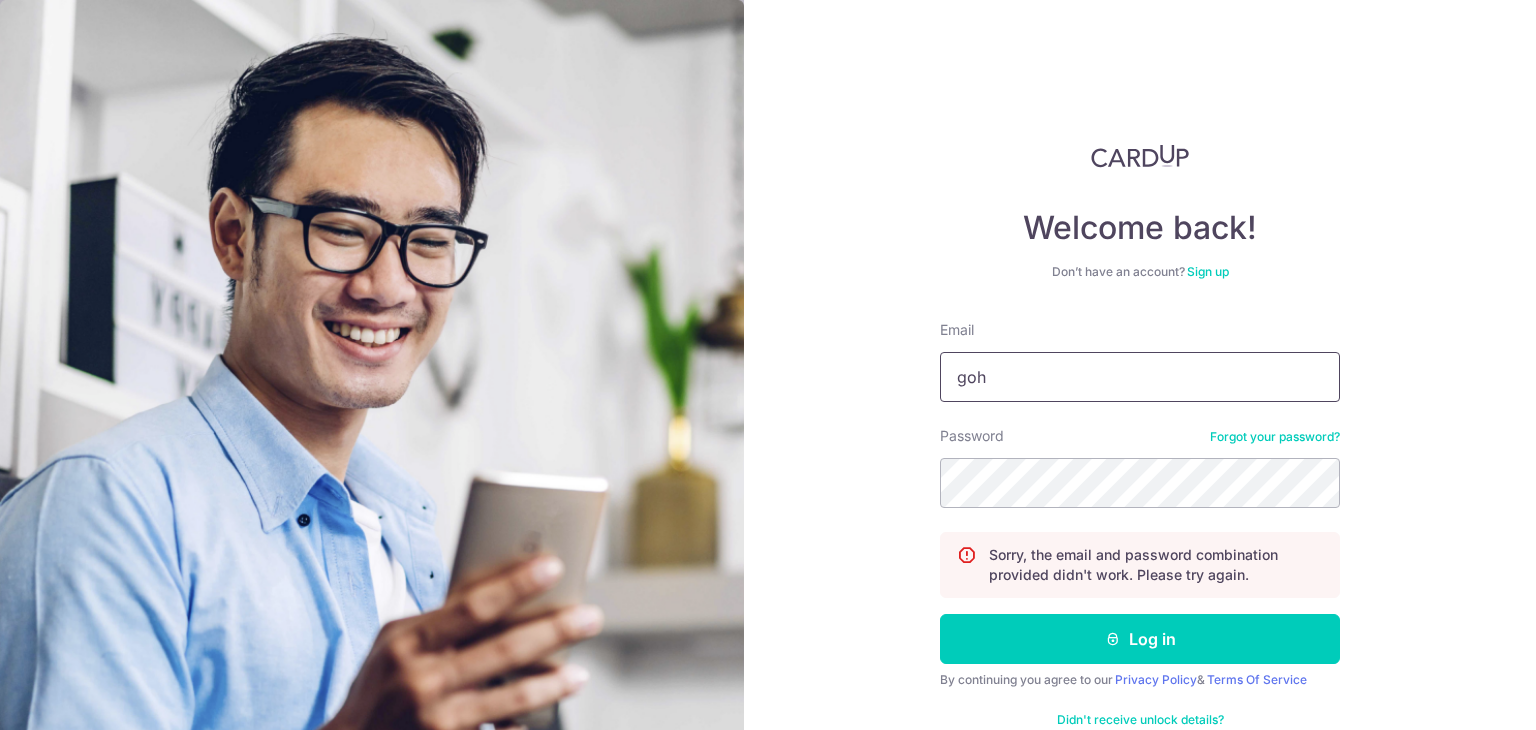 click on "goh" at bounding box center [1140, 377] 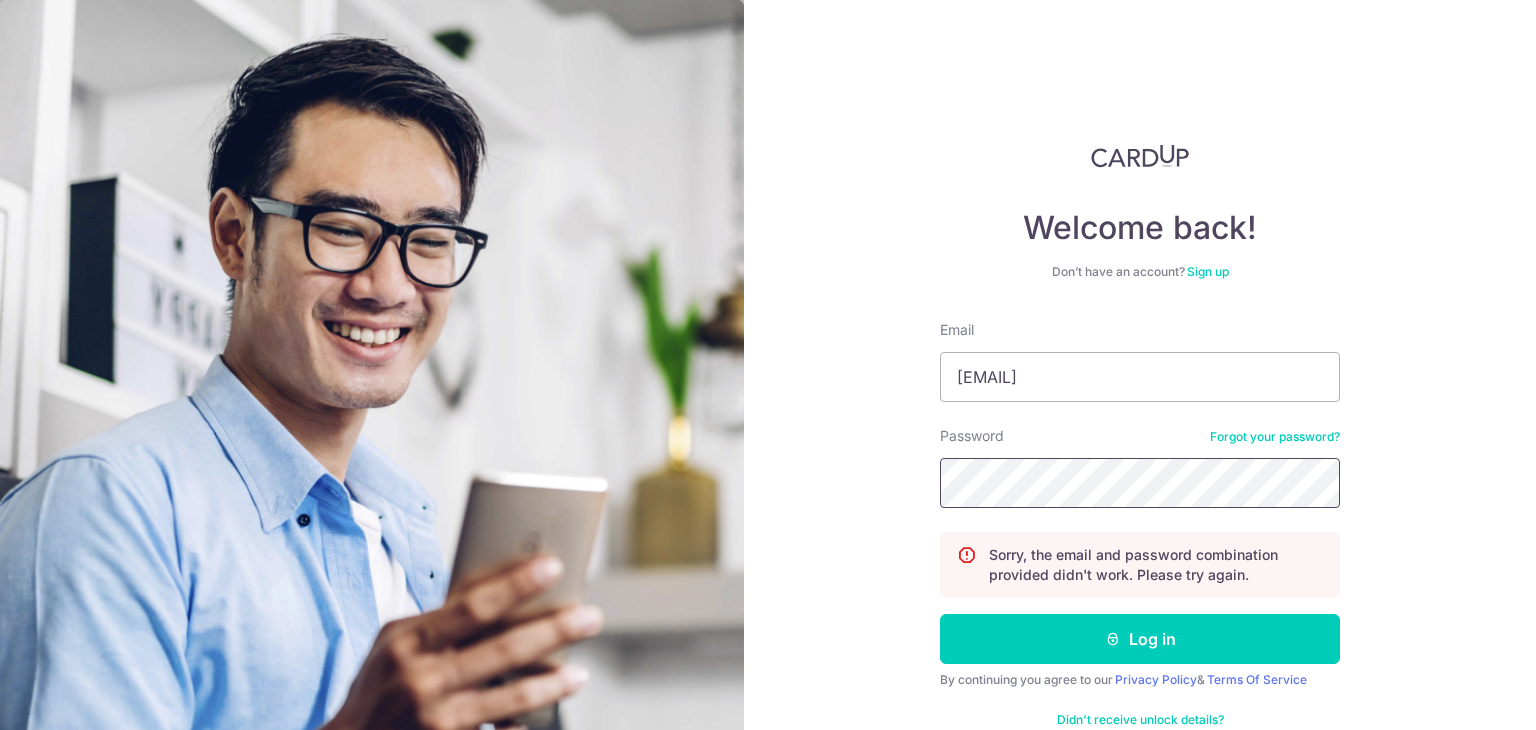 click on "Log in" at bounding box center (1140, 639) 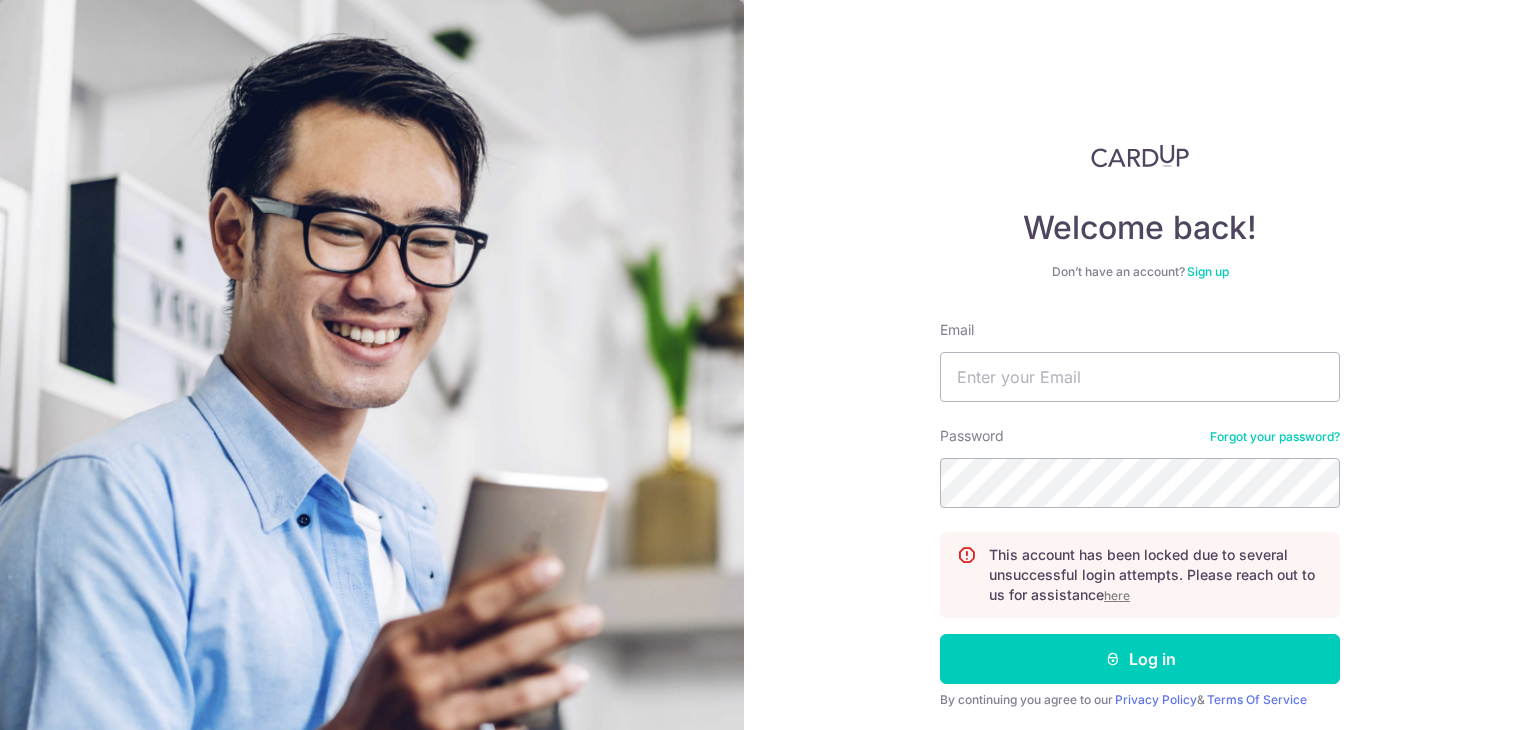 scroll, scrollTop: 0, scrollLeft: 0, axis: both 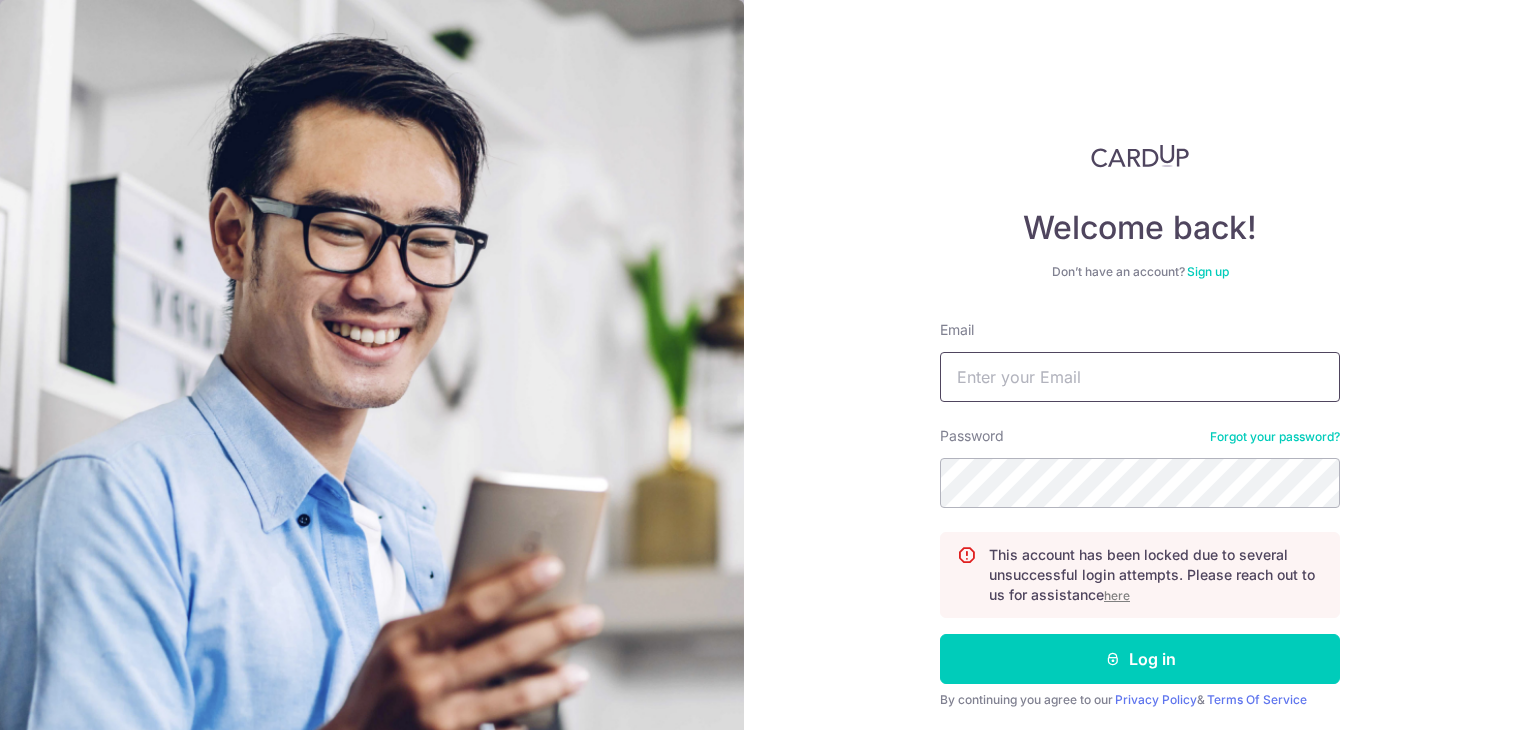click on "Email" at bounding box center [1140, 377] 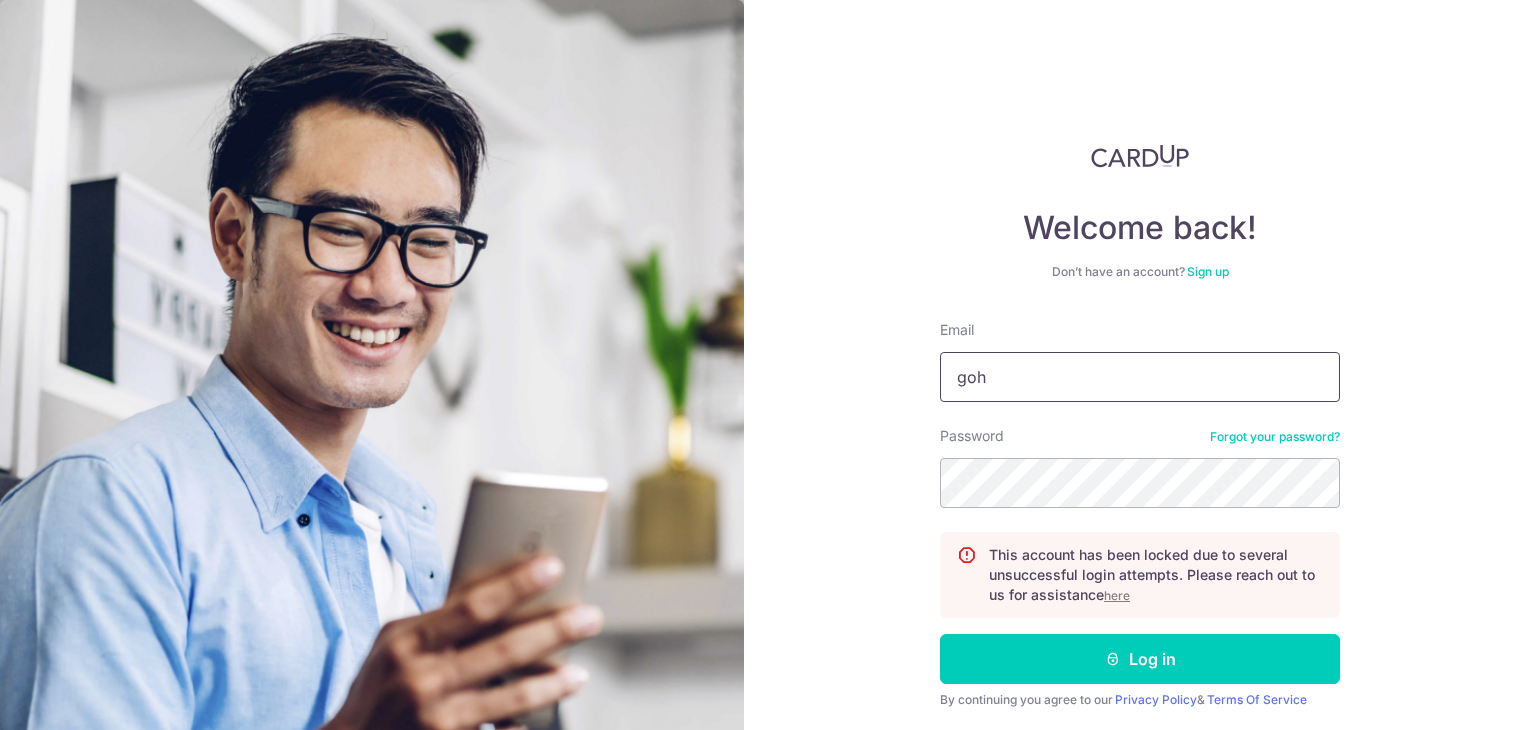 type on "gohchanghee@gmail.com" 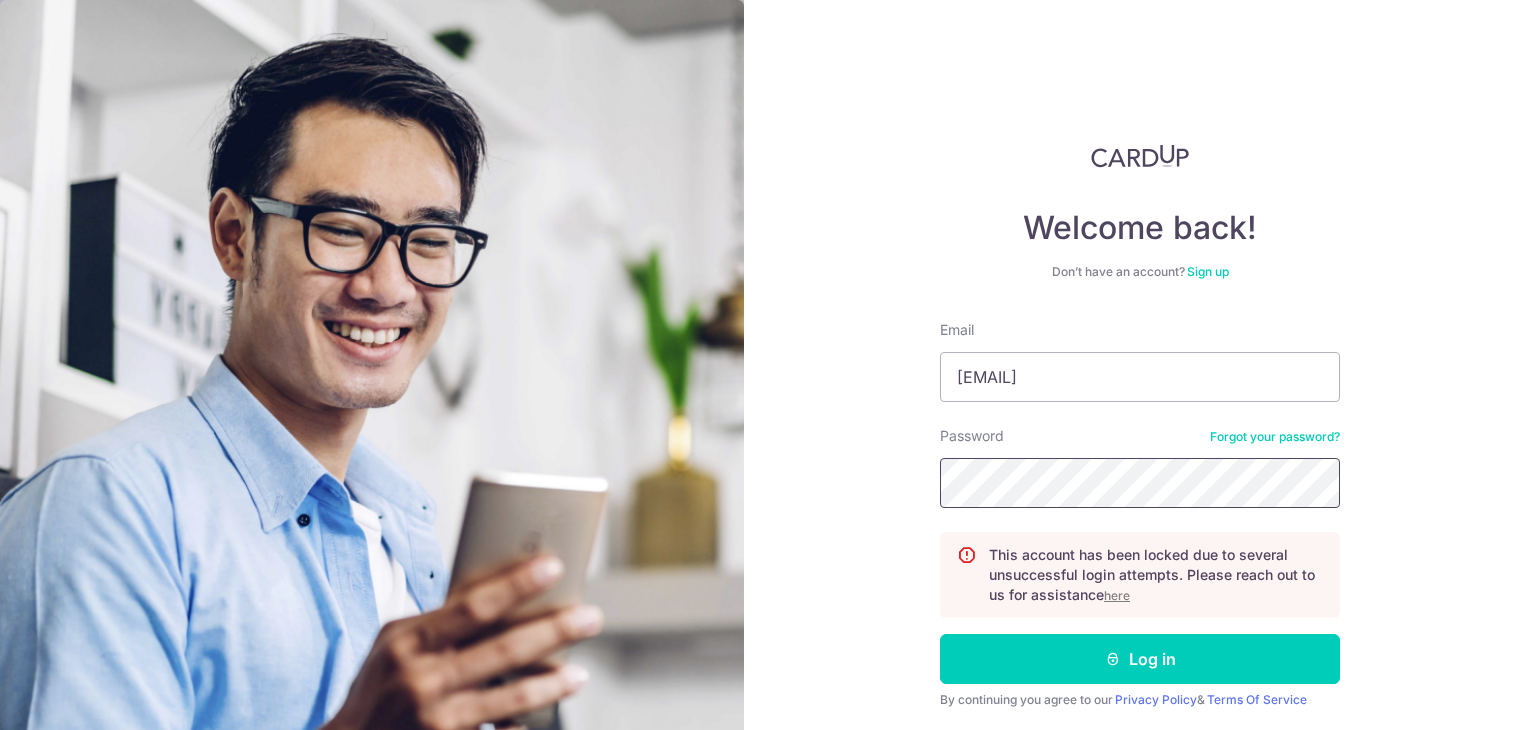 click on "Log in" at bounding box center (1140, 659) 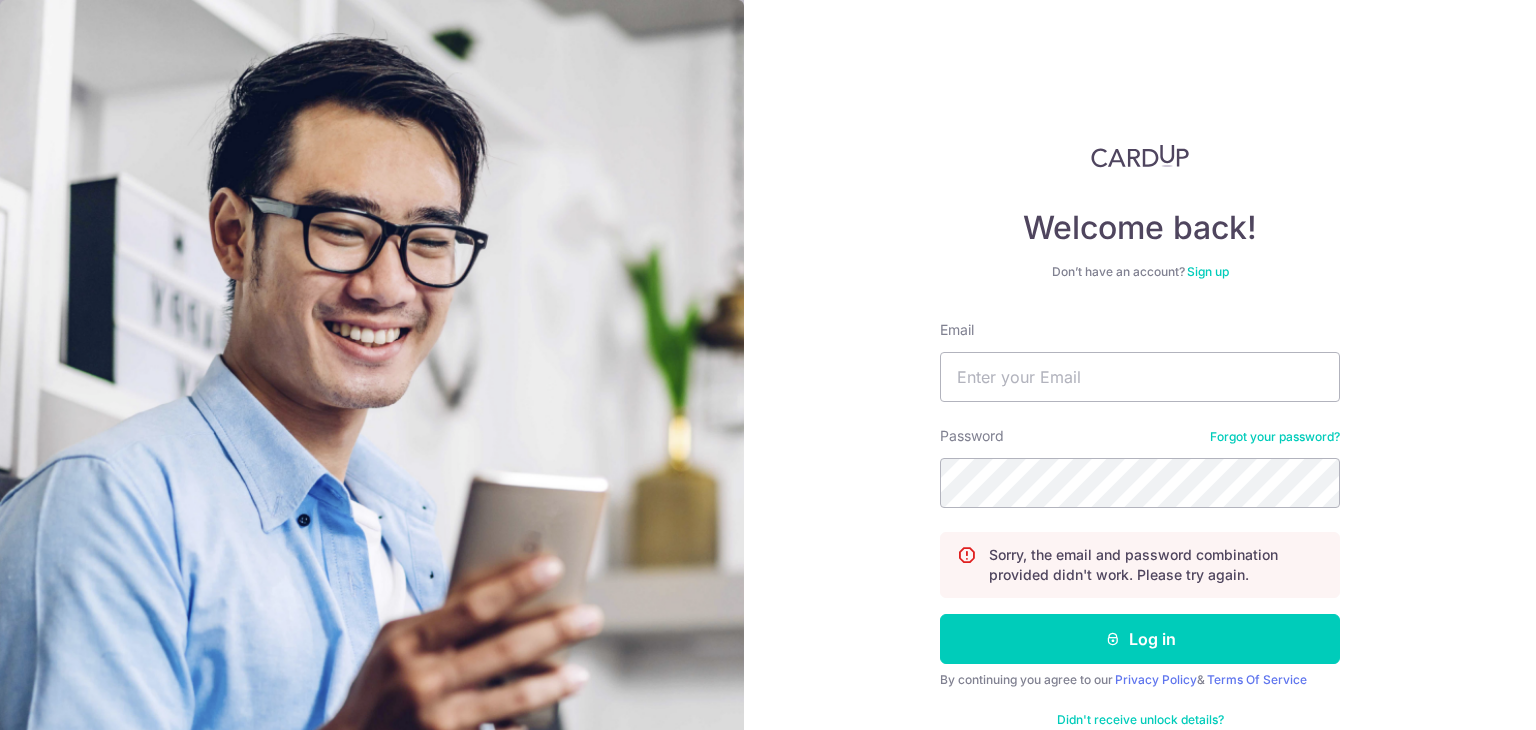 scroll, scrollTop: 0, scrollLeft: 0, axis: both 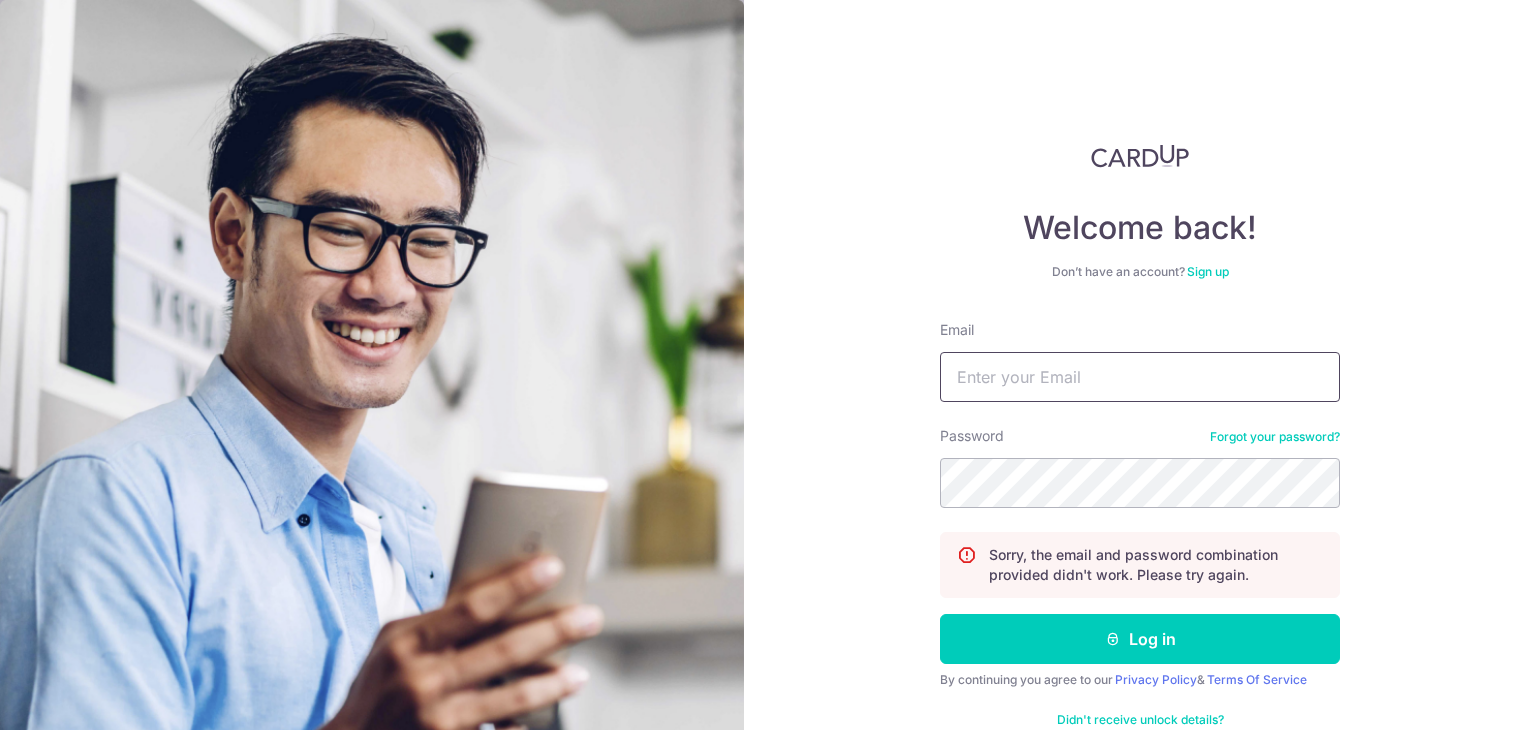 click on "Email" at bounding box center [1140, 377] 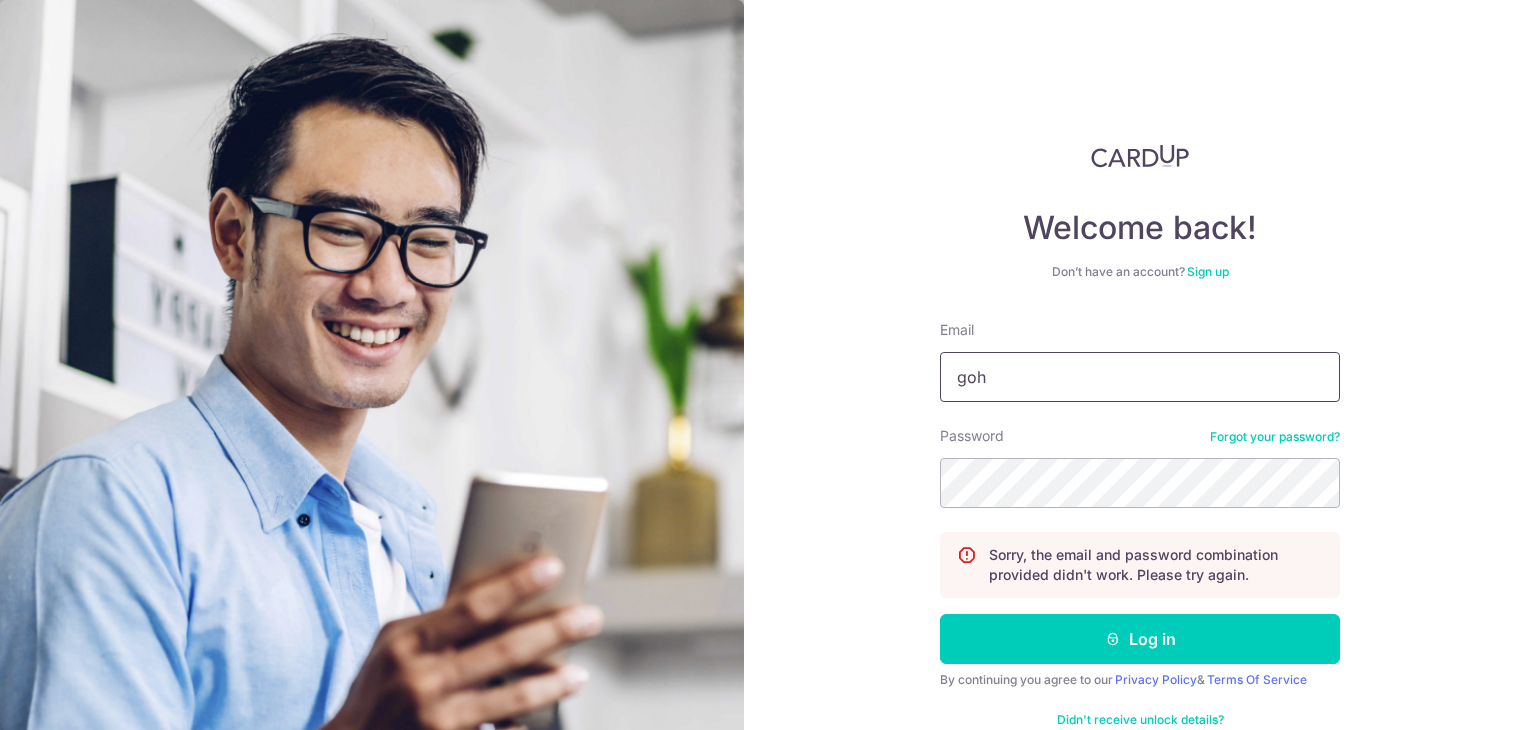 type on "gohchanghee@gmail.com" 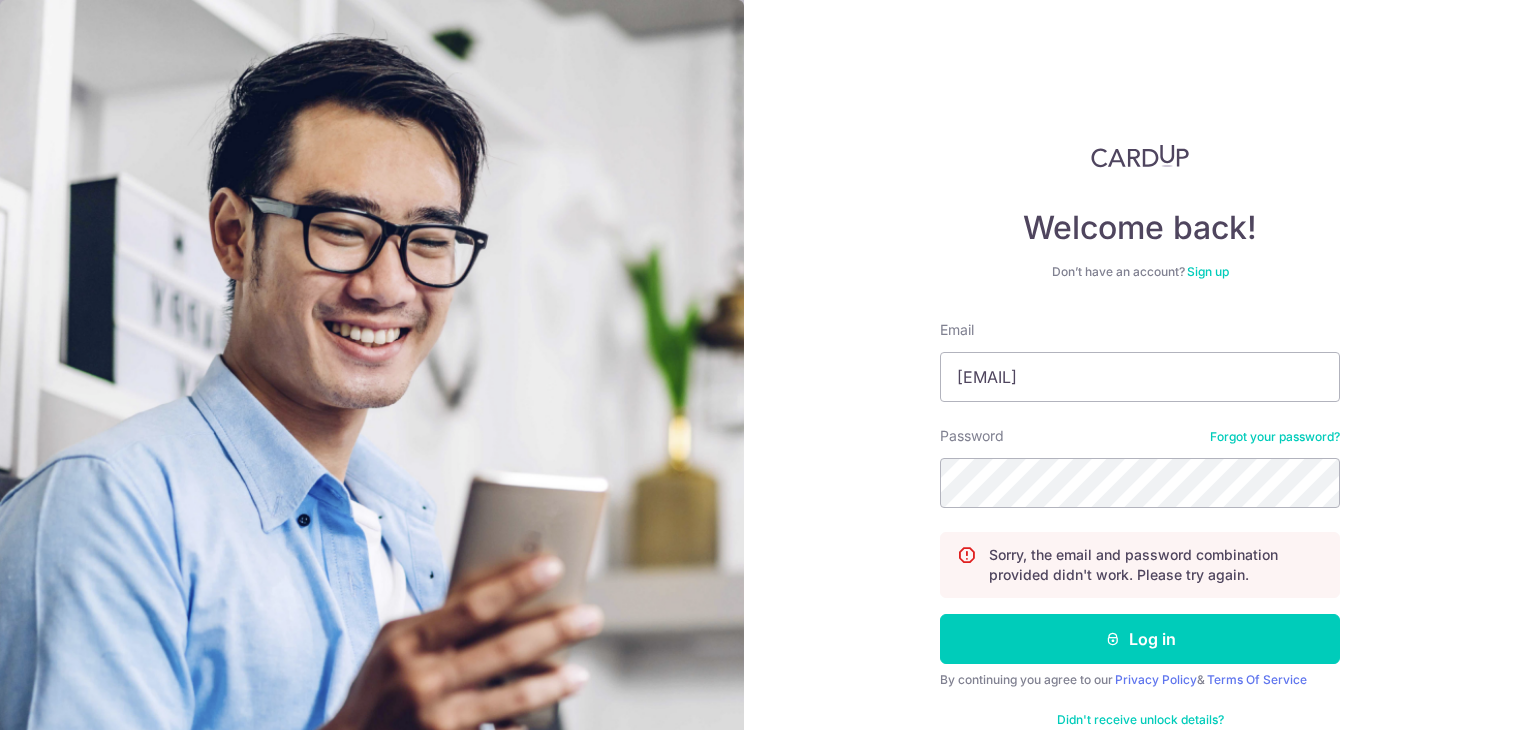 click on "Forgot your password?" at bounding box center [1275, 437] 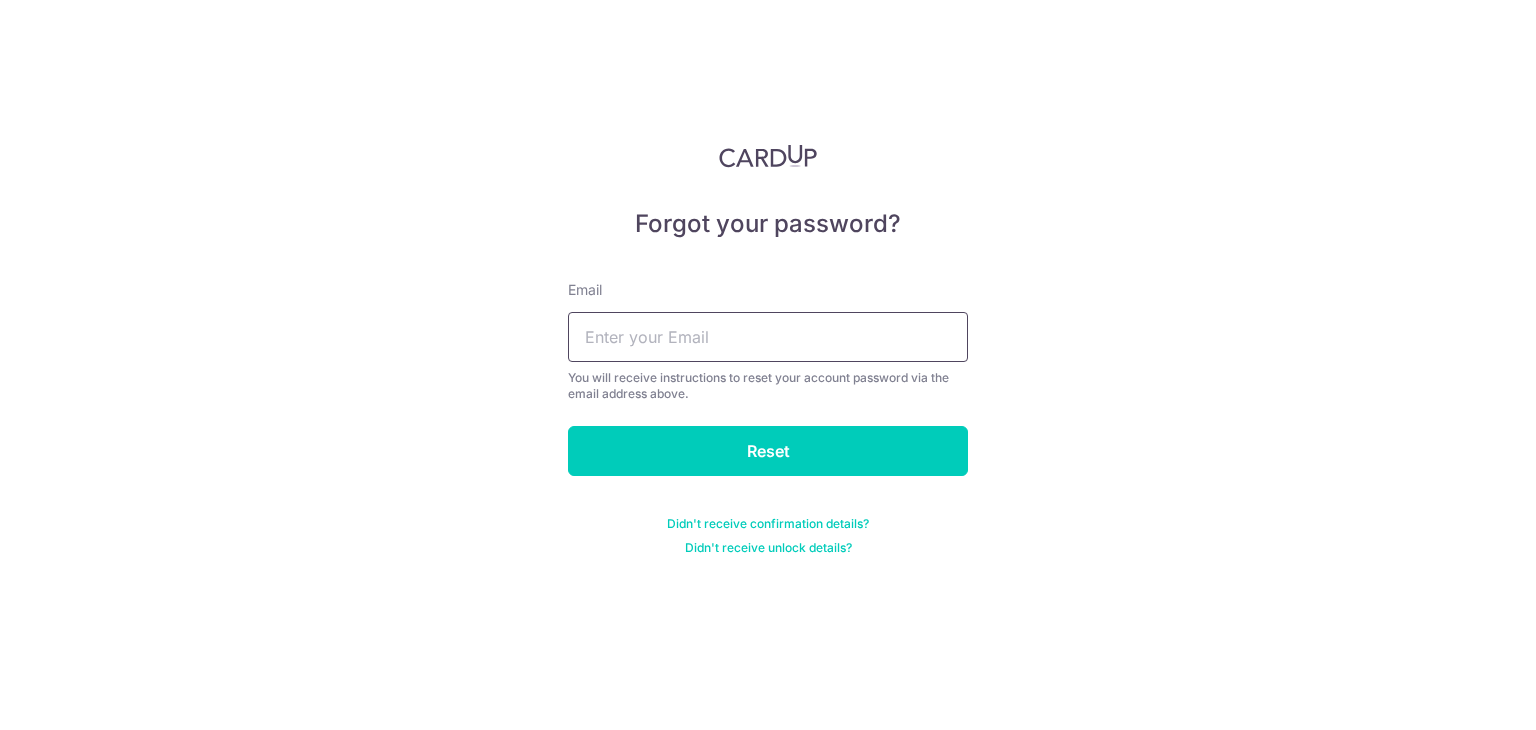 click at bounding box center [768, 337] 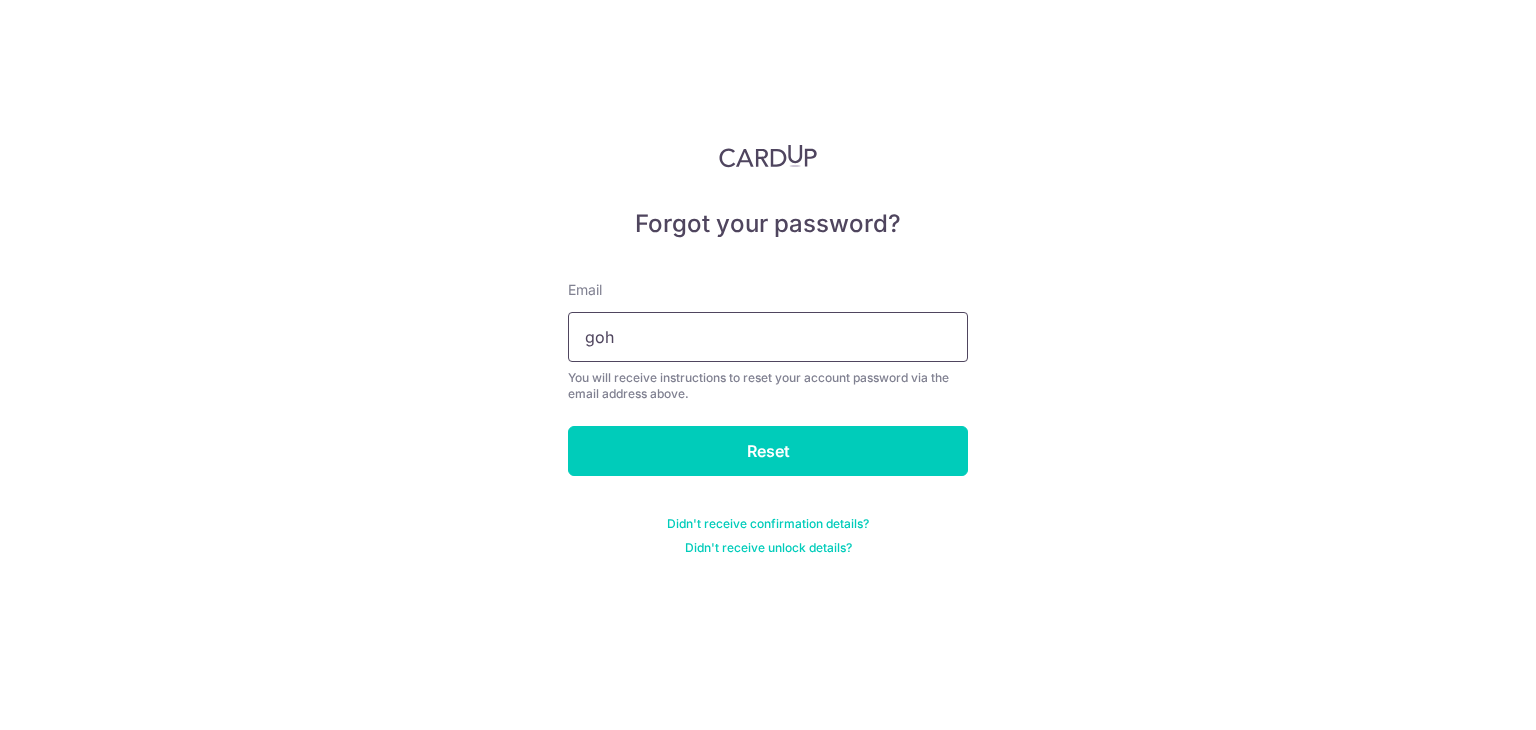 type on "gohchanghee@gmail.com" 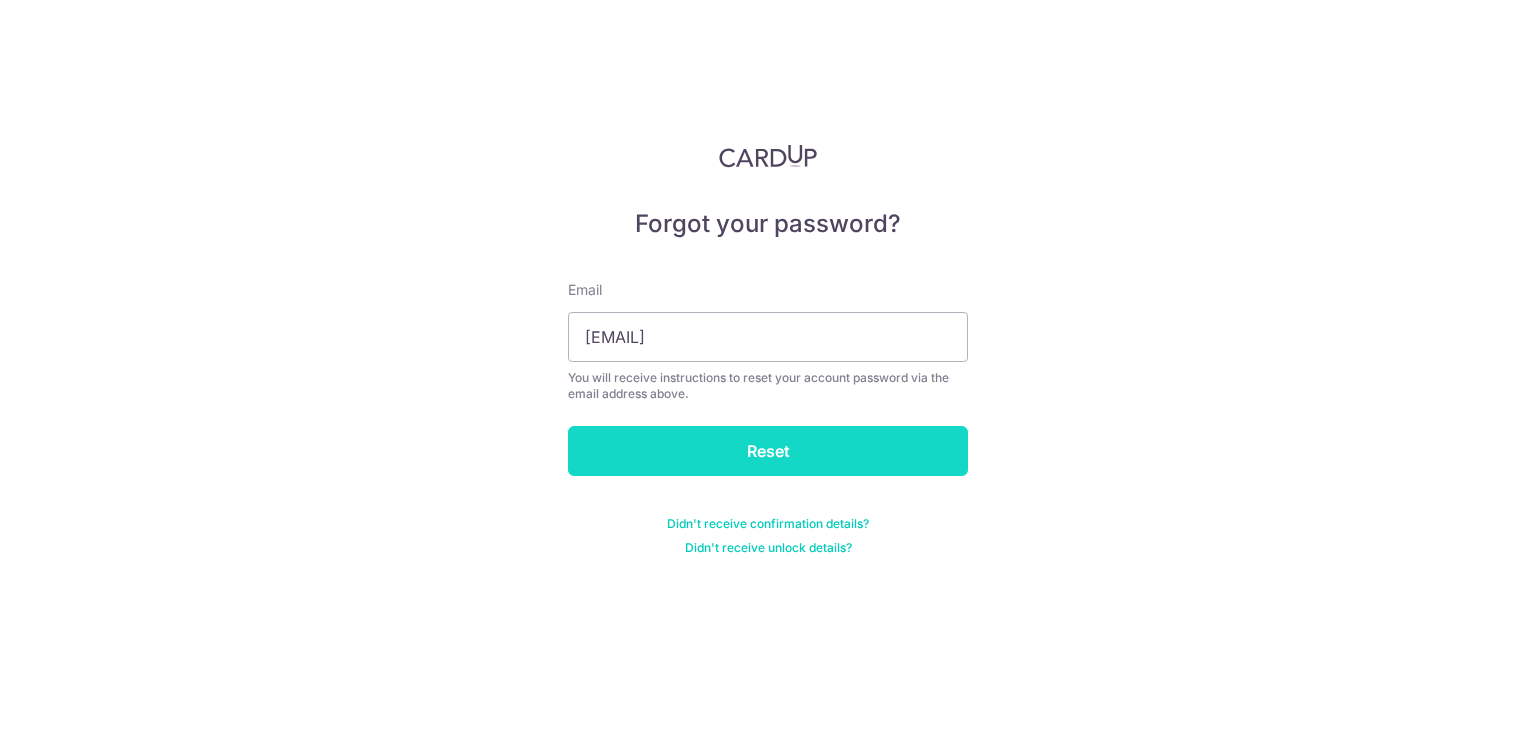 click on "Reset" at bounding box center [768, 451] 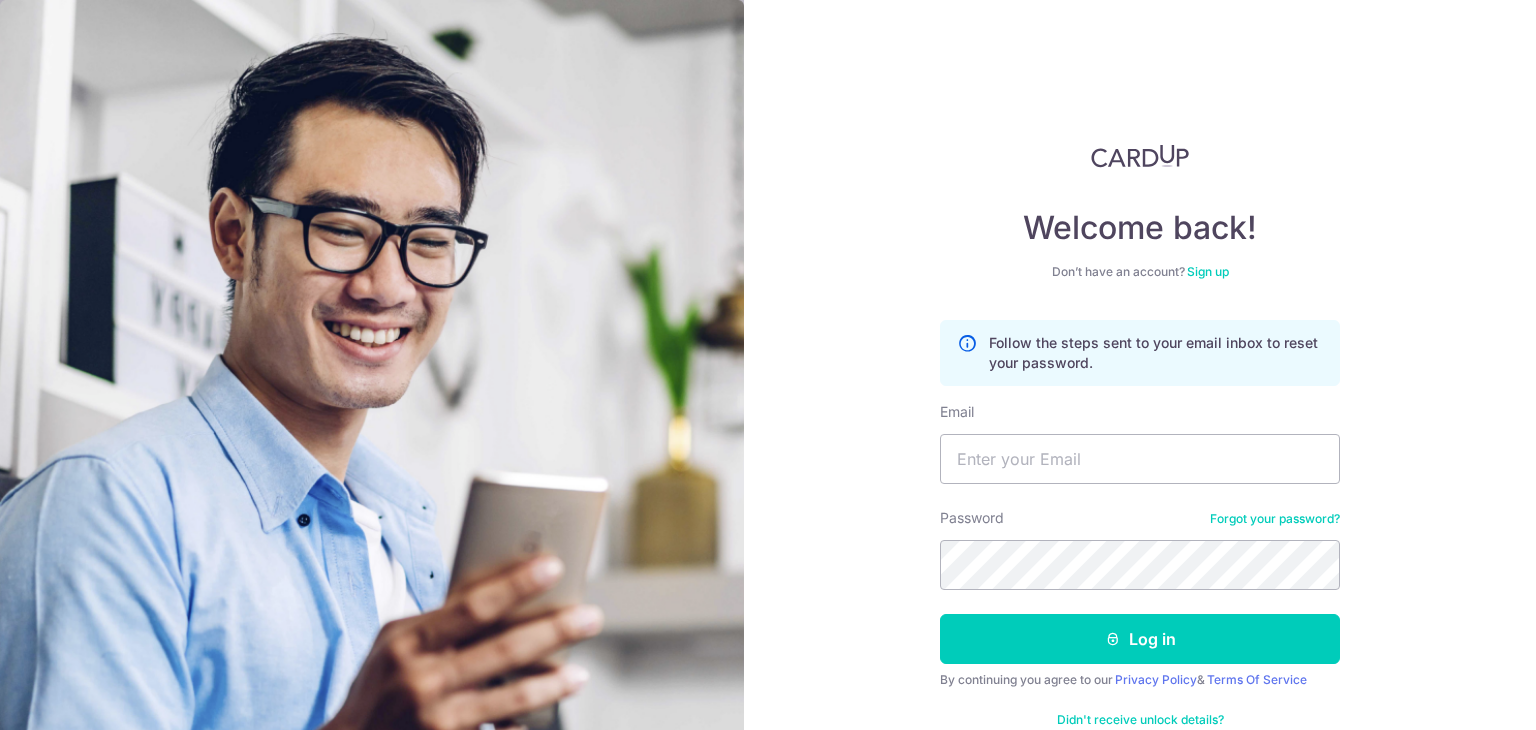 scroll, scrollTop: 0, scrollLeft: 0, axis: both 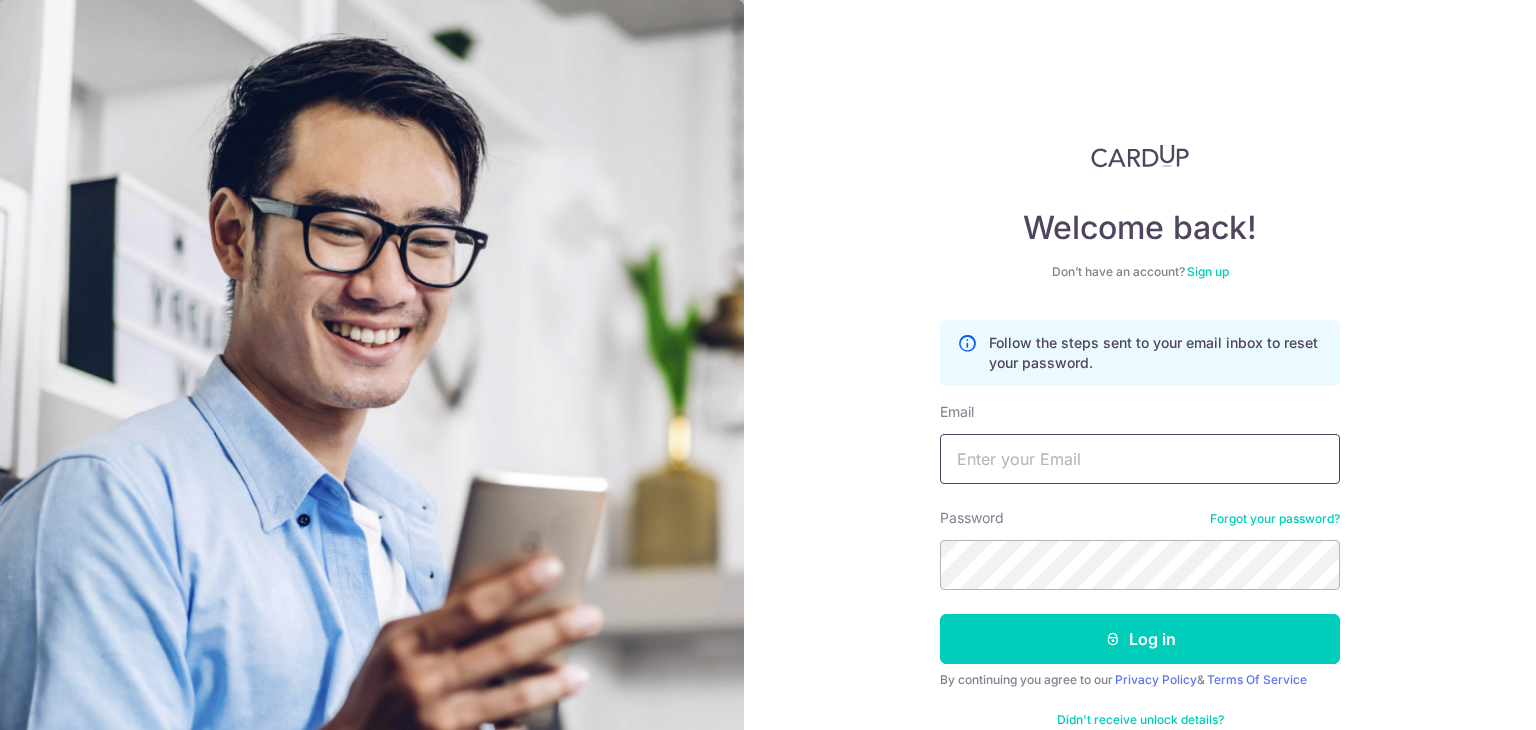 click on "Email" at bounding box center (1140, 459) 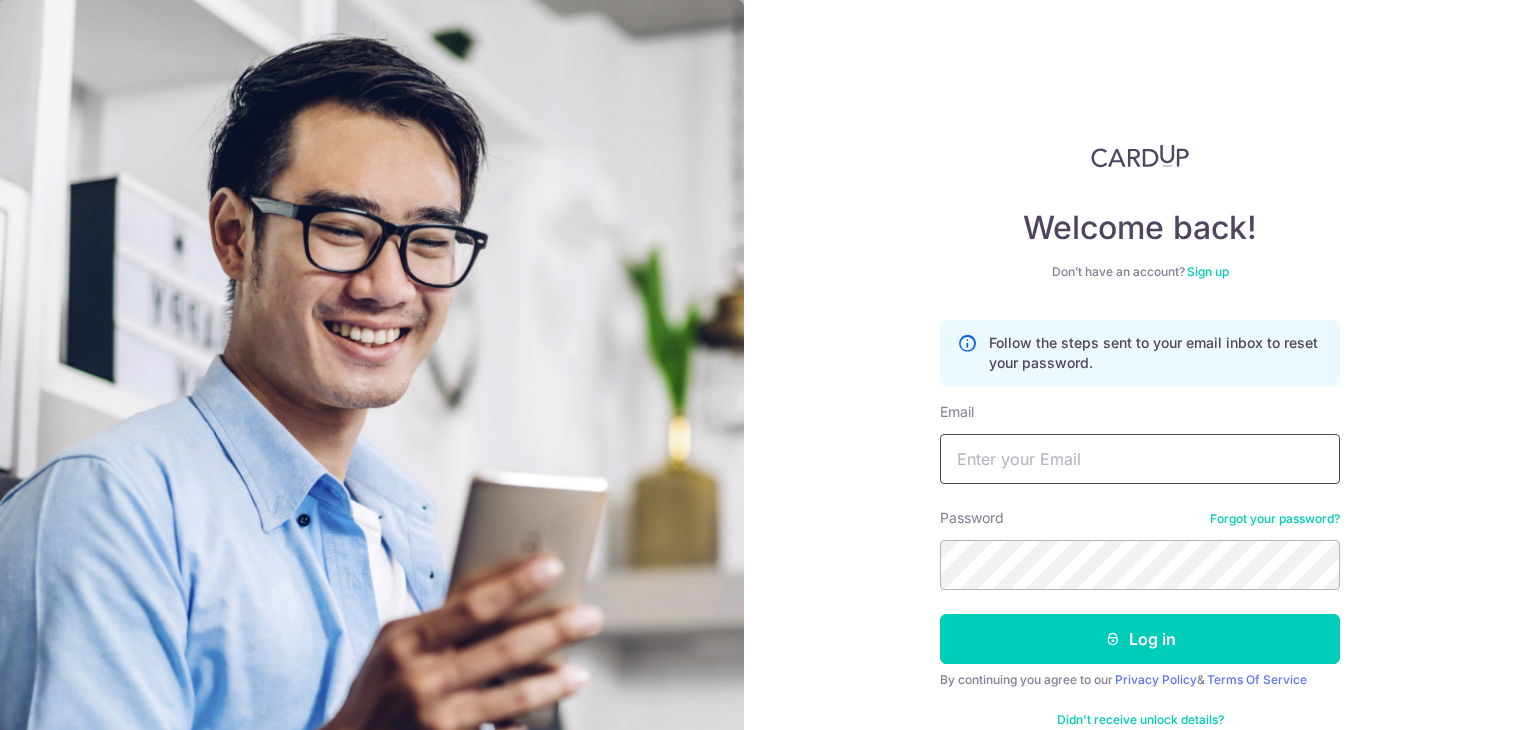 click on "Email" at bounding box center [1140, 459] 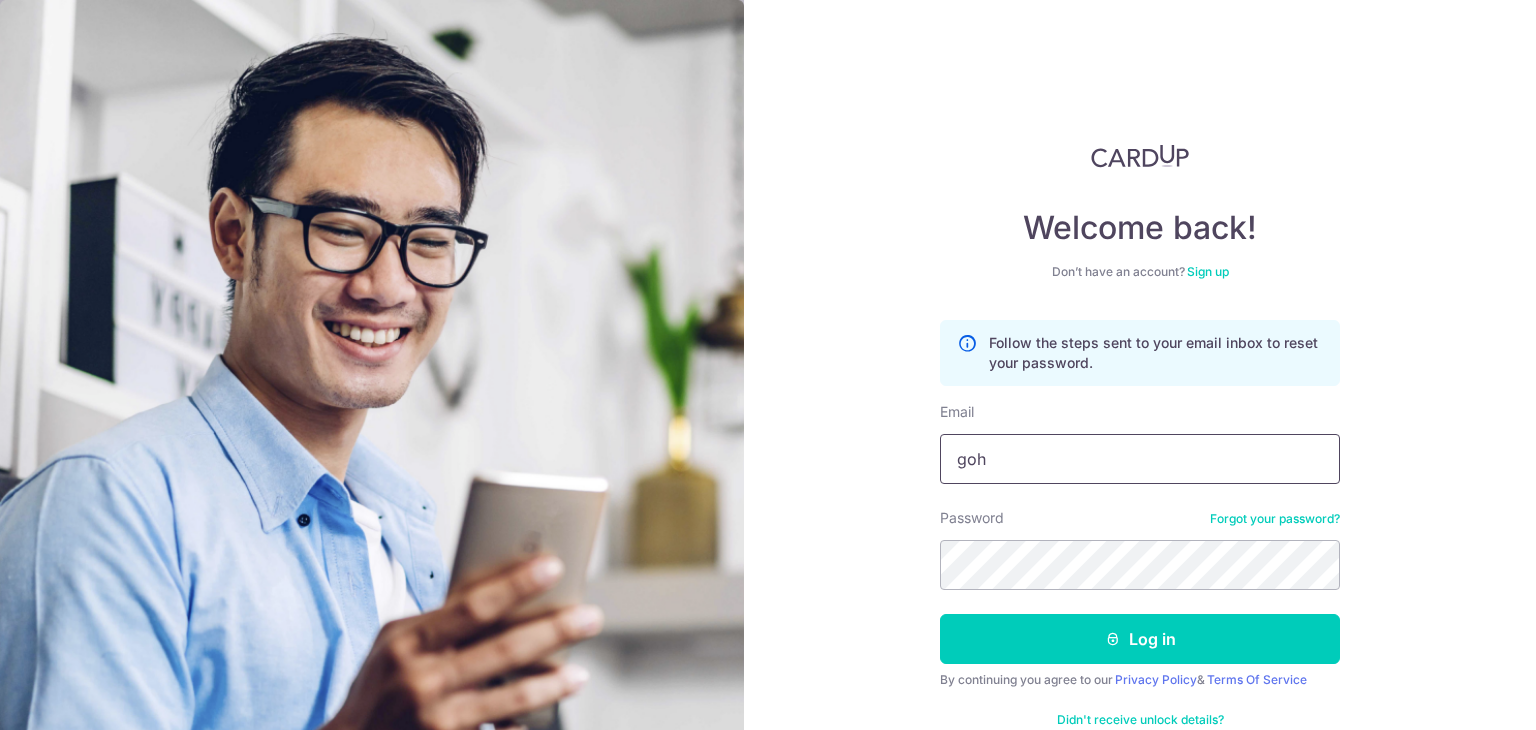 type on "gohchanghee@gmail.com" 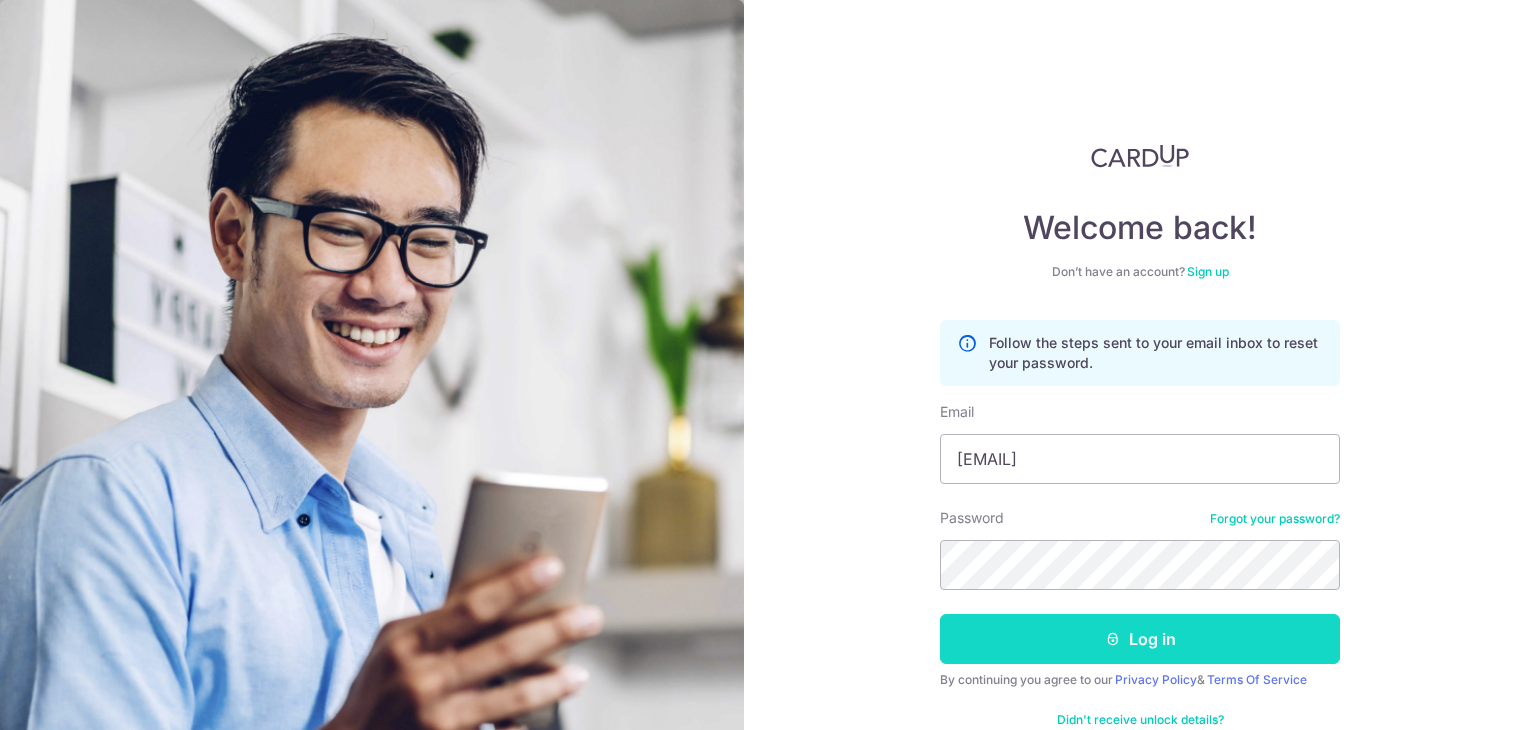 click on "Log in" at bounding box center (1140, 639) 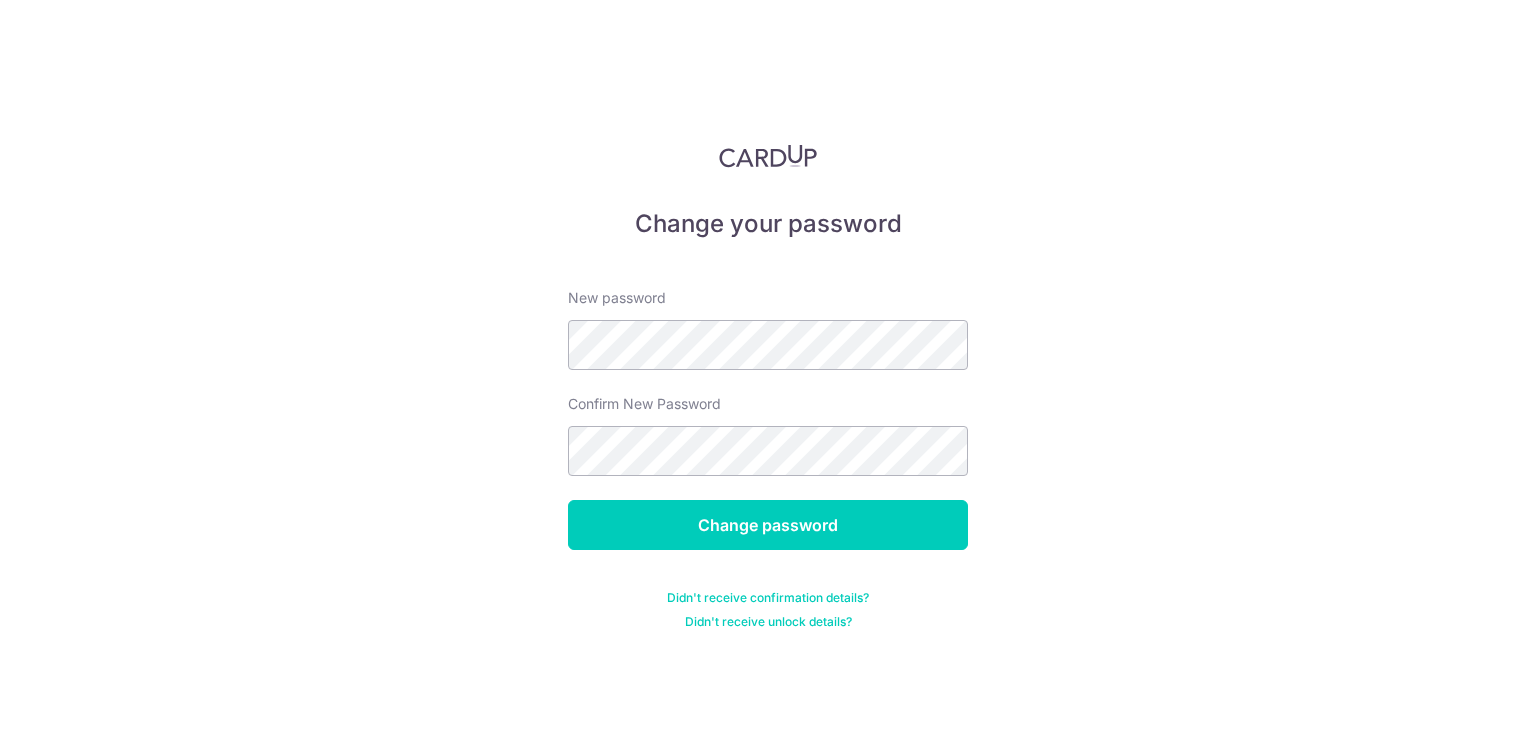 scroll, scrollTop: 0, scrollLeft: 0, axis: both 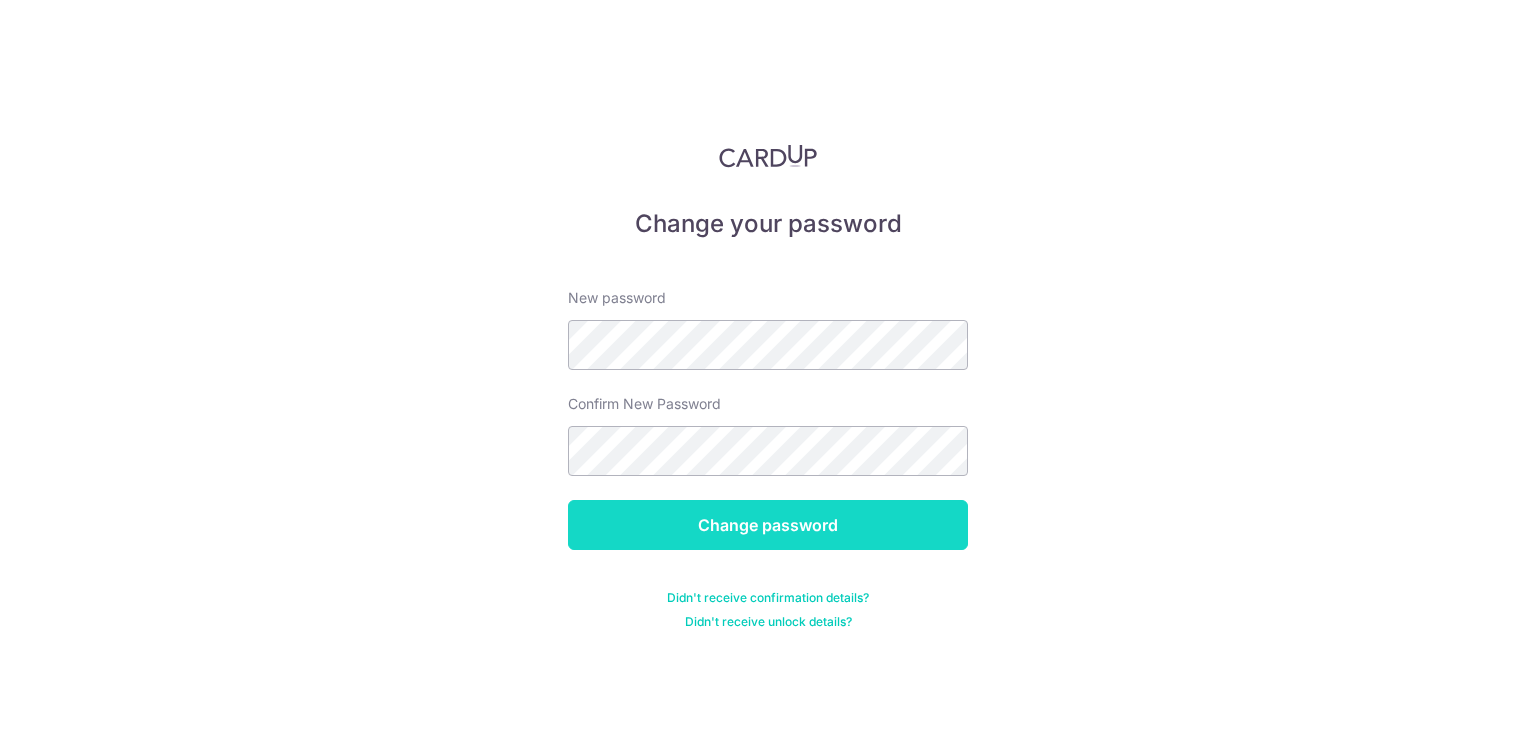 click on "Change password" at bounding box center (768, 525) 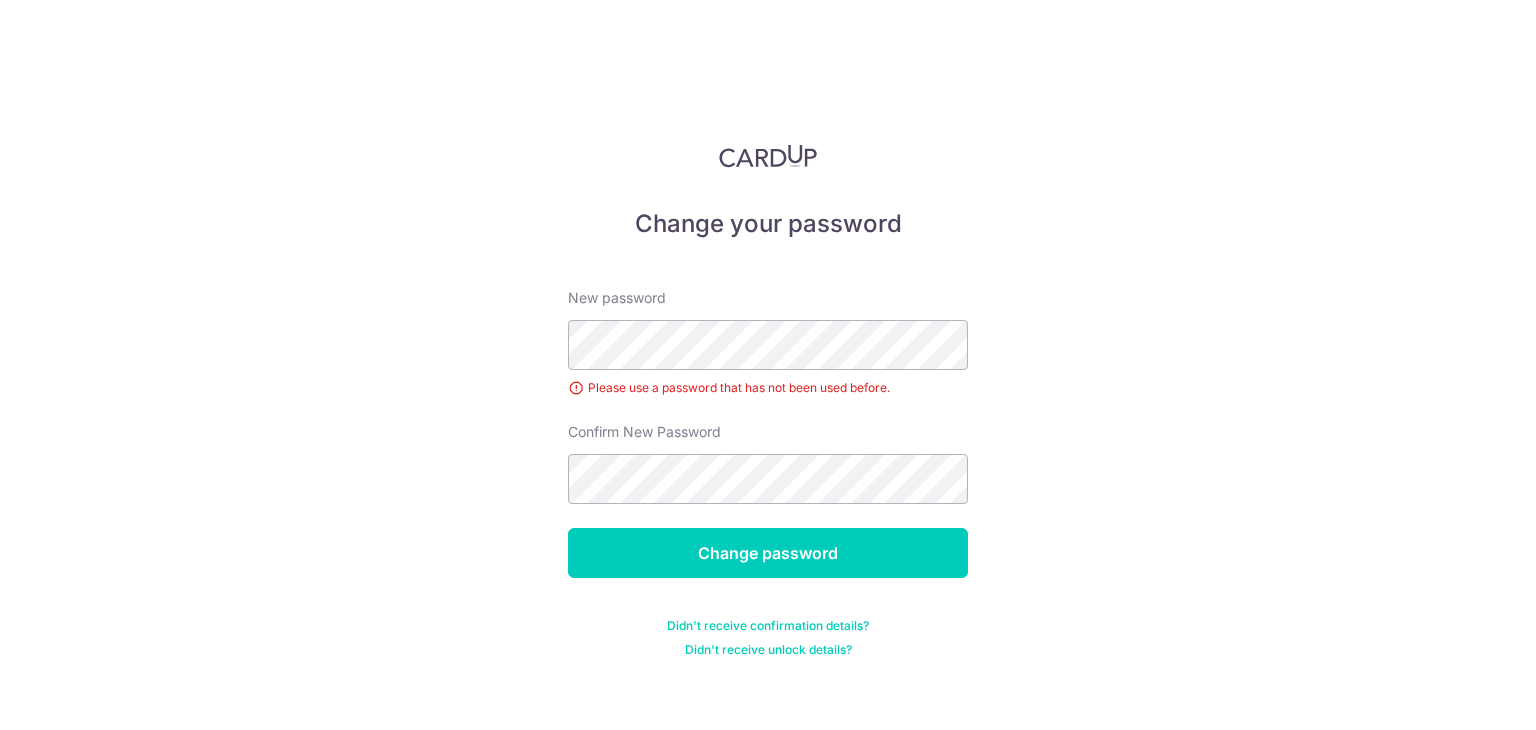 scroll, scrollTop: 0, scrollLeft: 0, axis: both 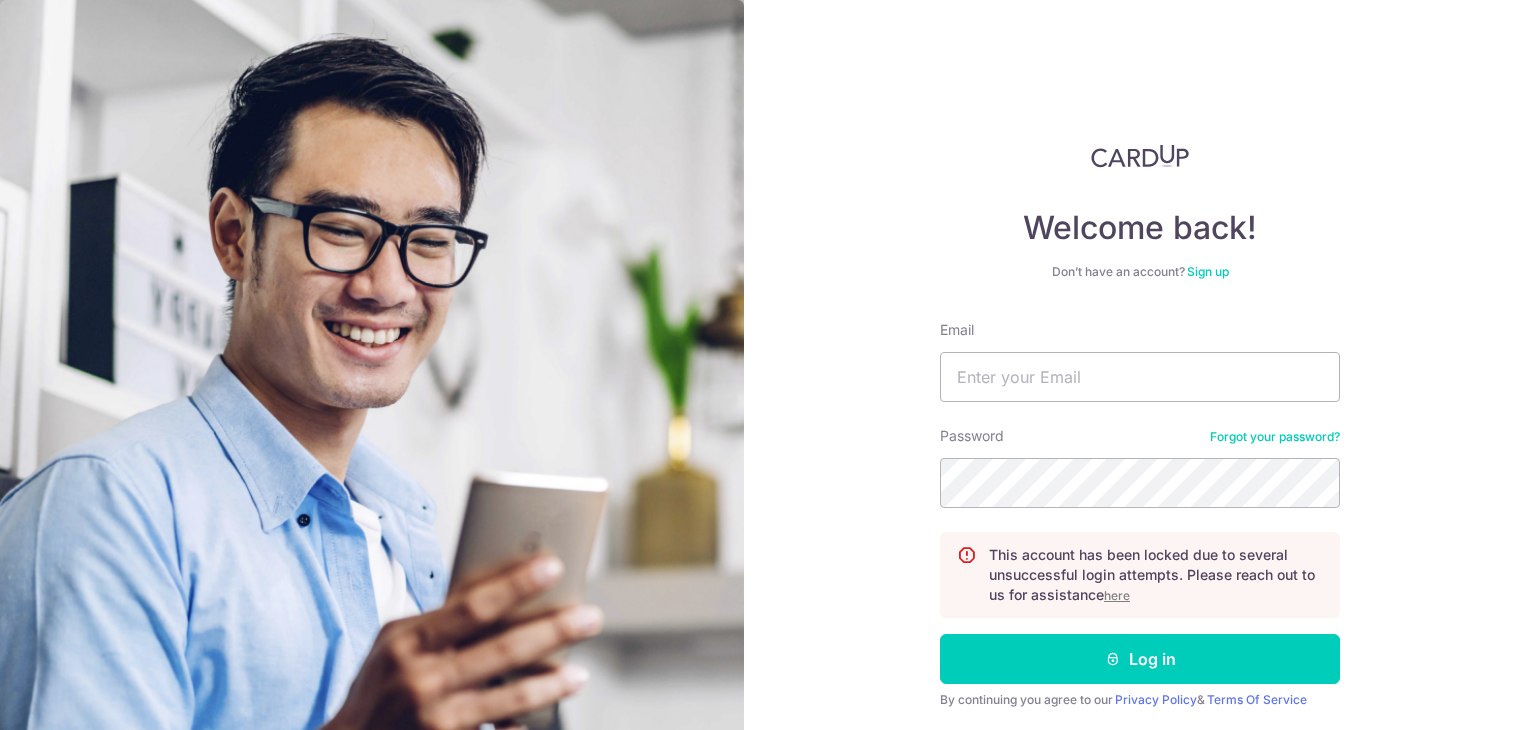 click on "here" at bounding box center [1117, 595] 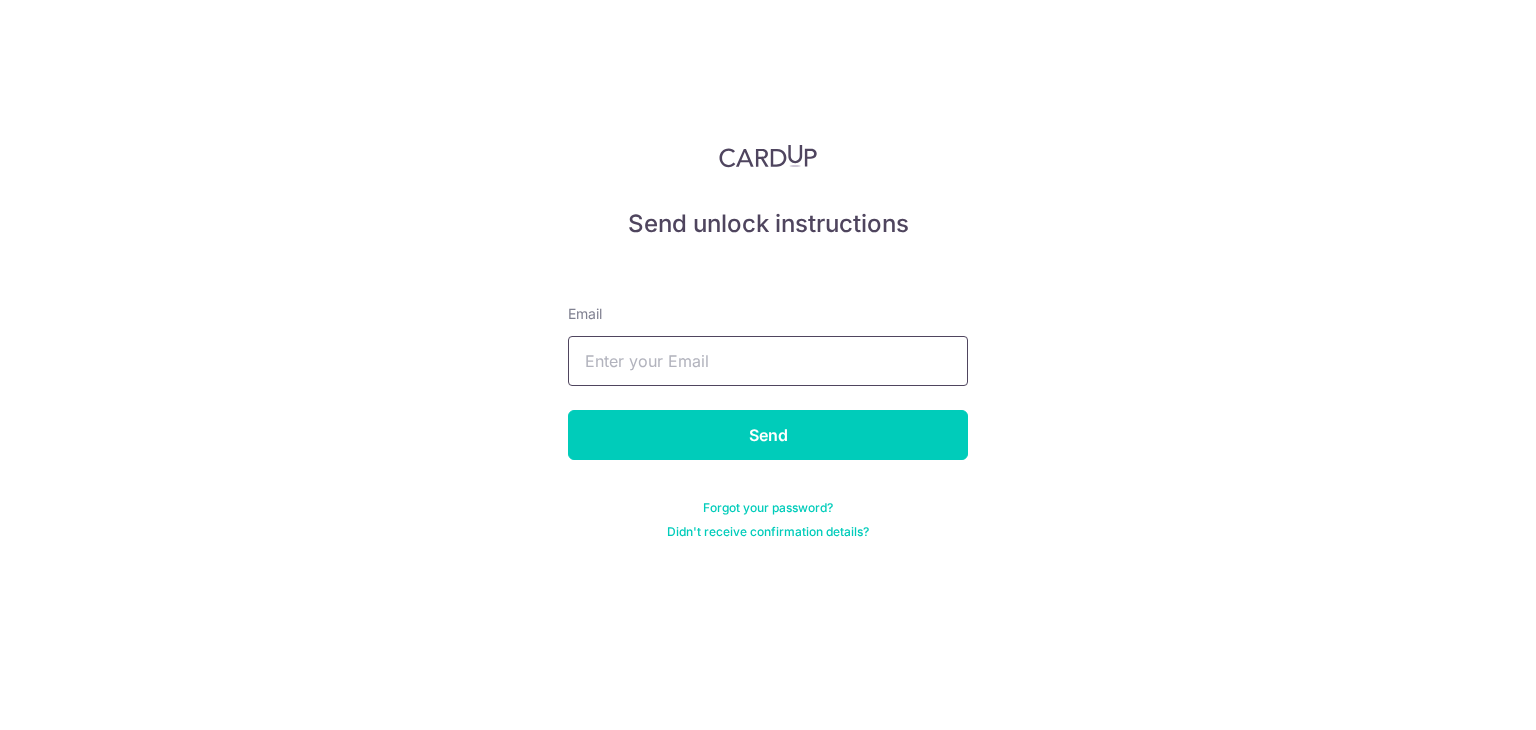 click at bounding box center (768, 361) 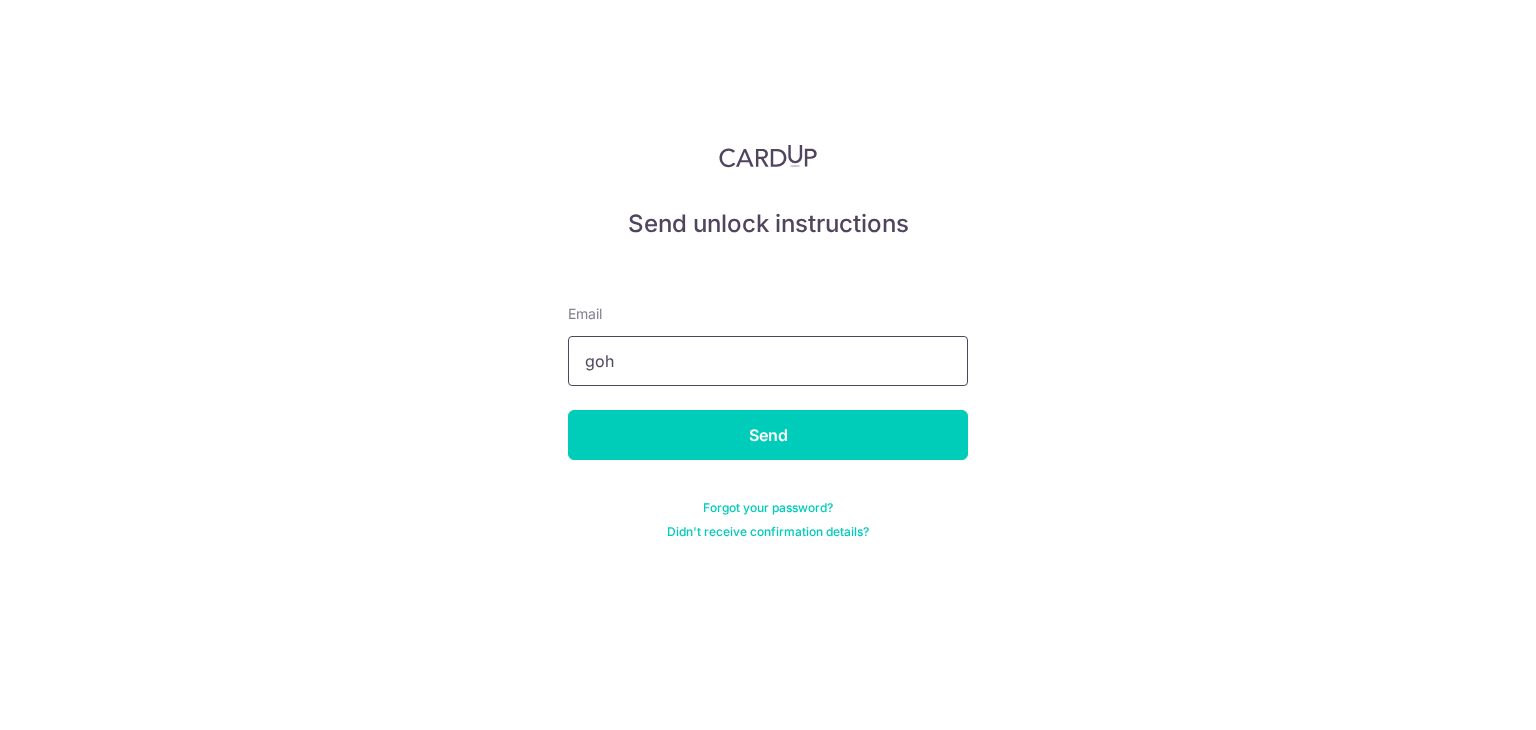 type on "gohchanghee@example.com" 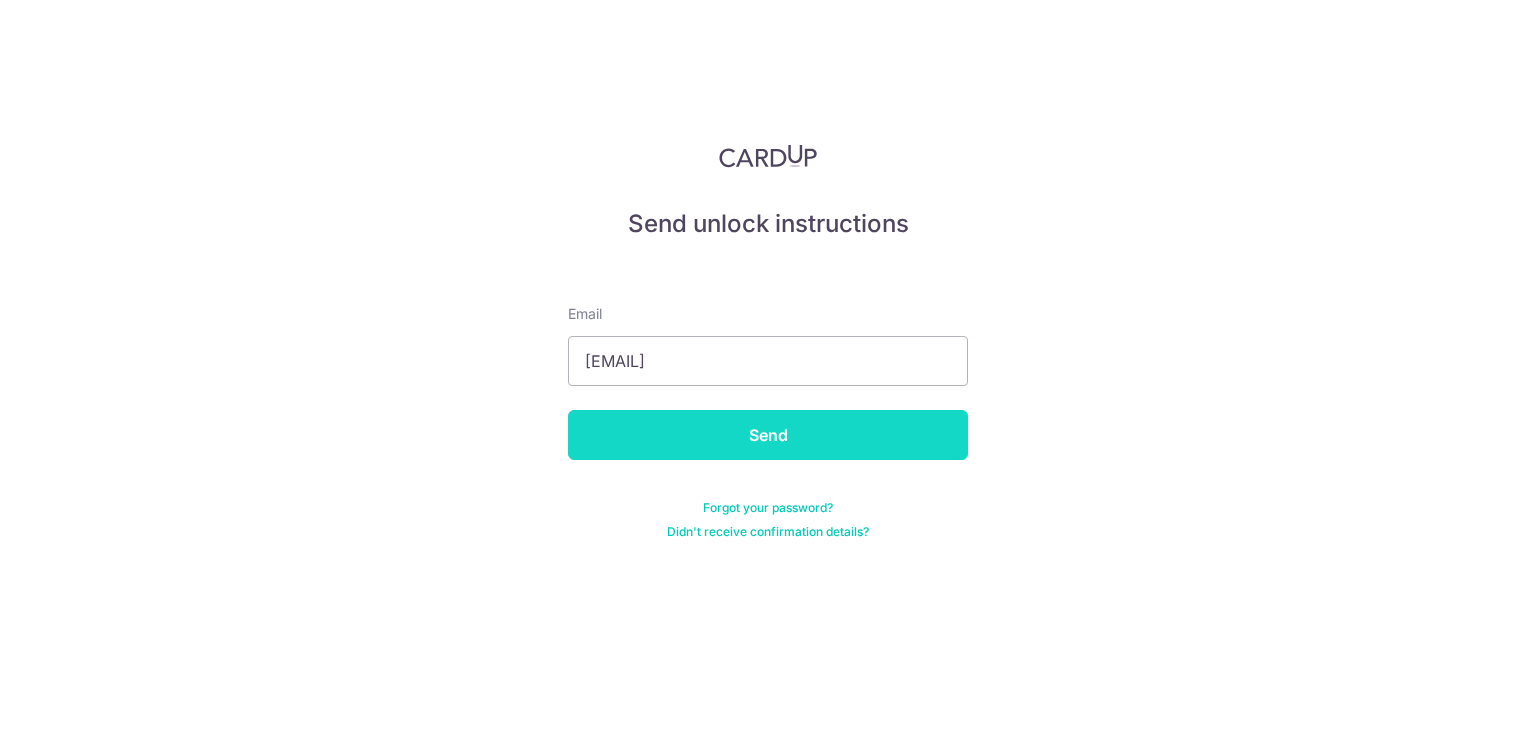 click on "Send" at bounding box center (768, 435) 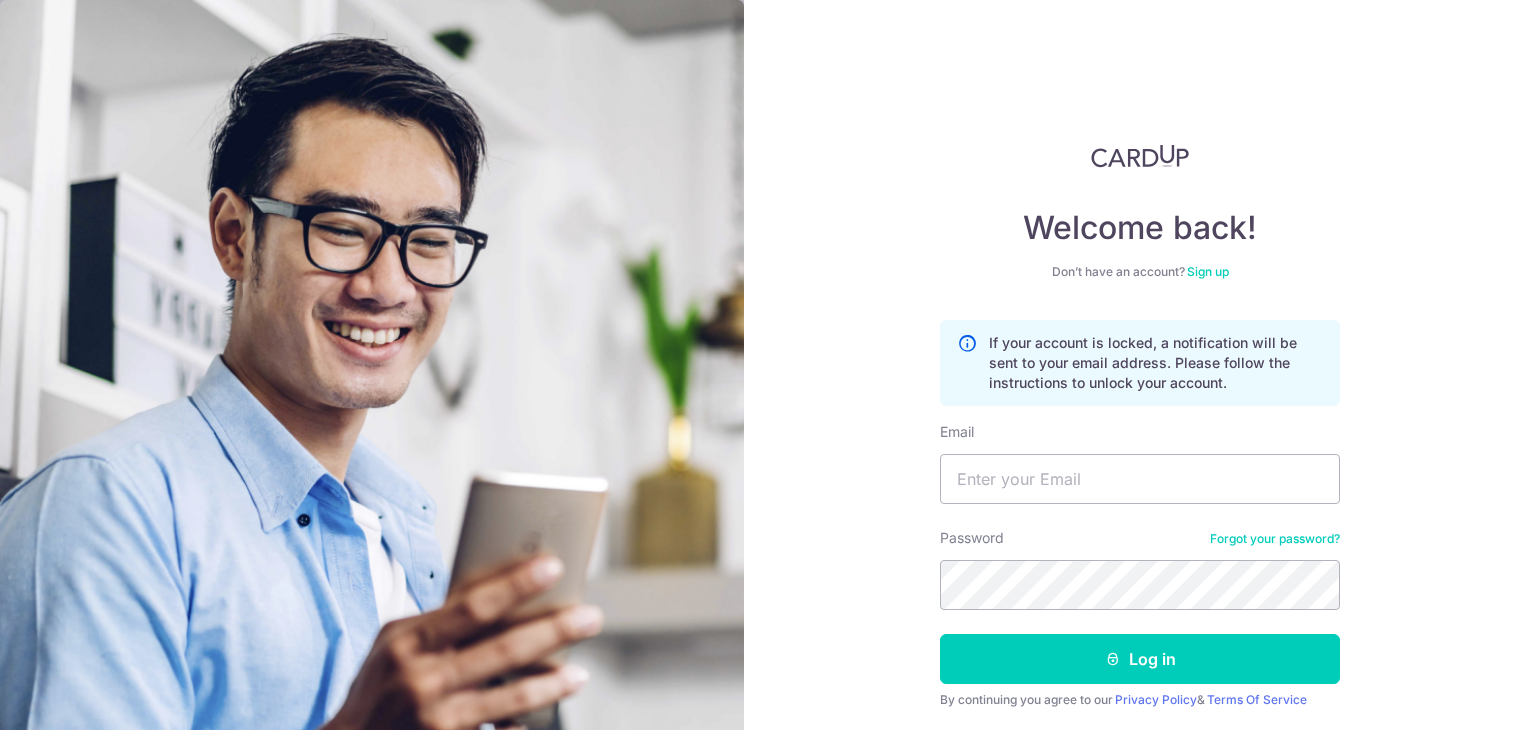 scroll, scrollTop: 0, scrollLeft: 0, axis: both 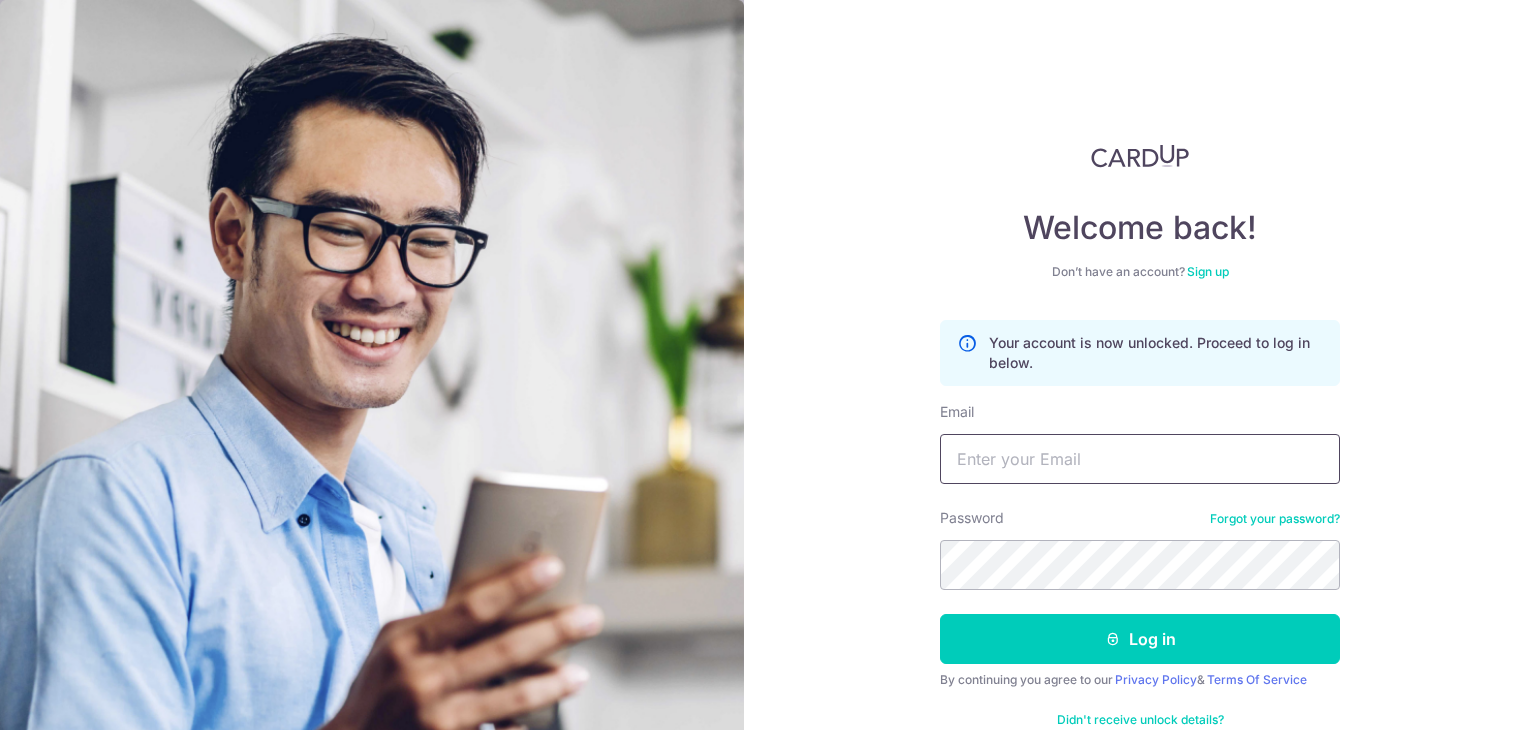 click on "Email" at bounding box center (1140, 459) 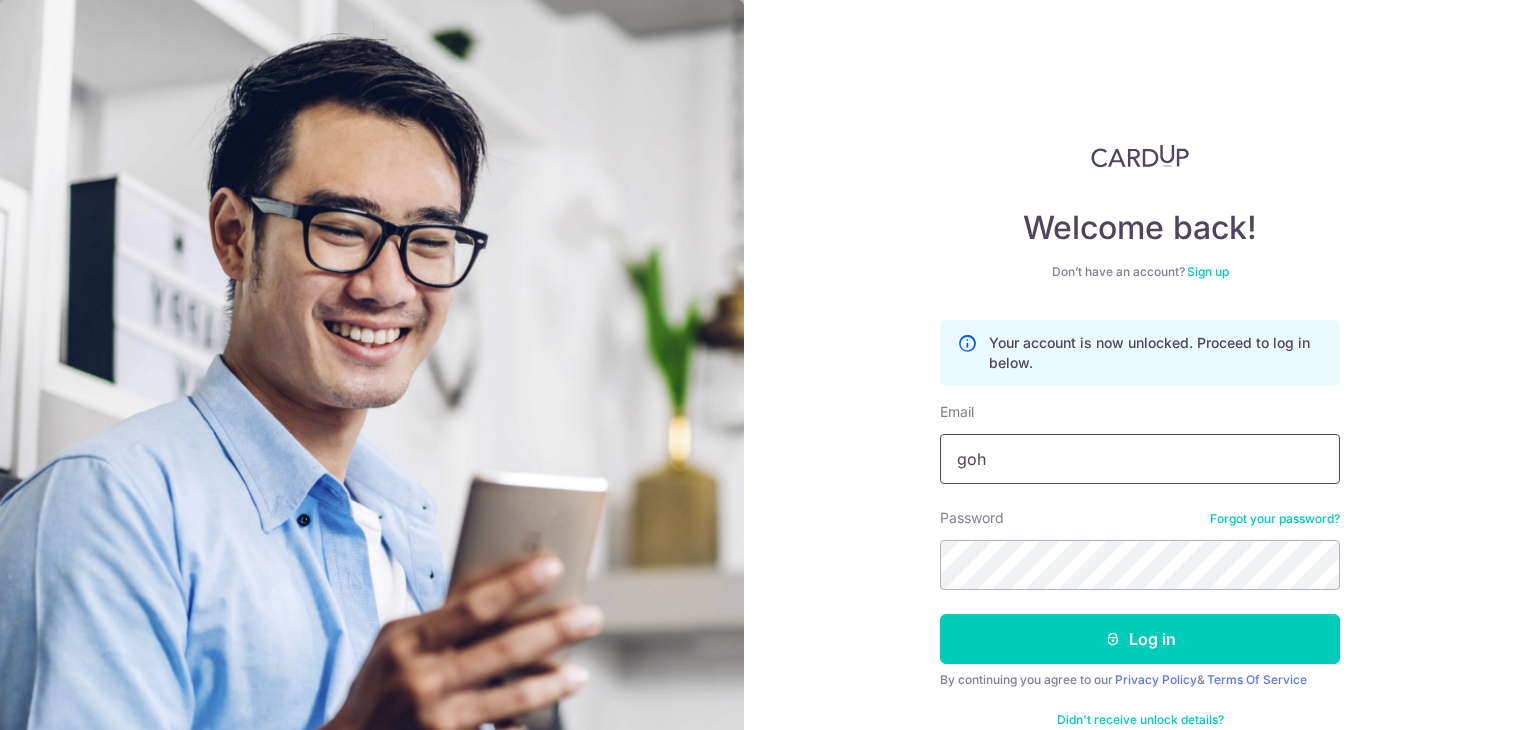 type on "[USERNAME]@example.com" 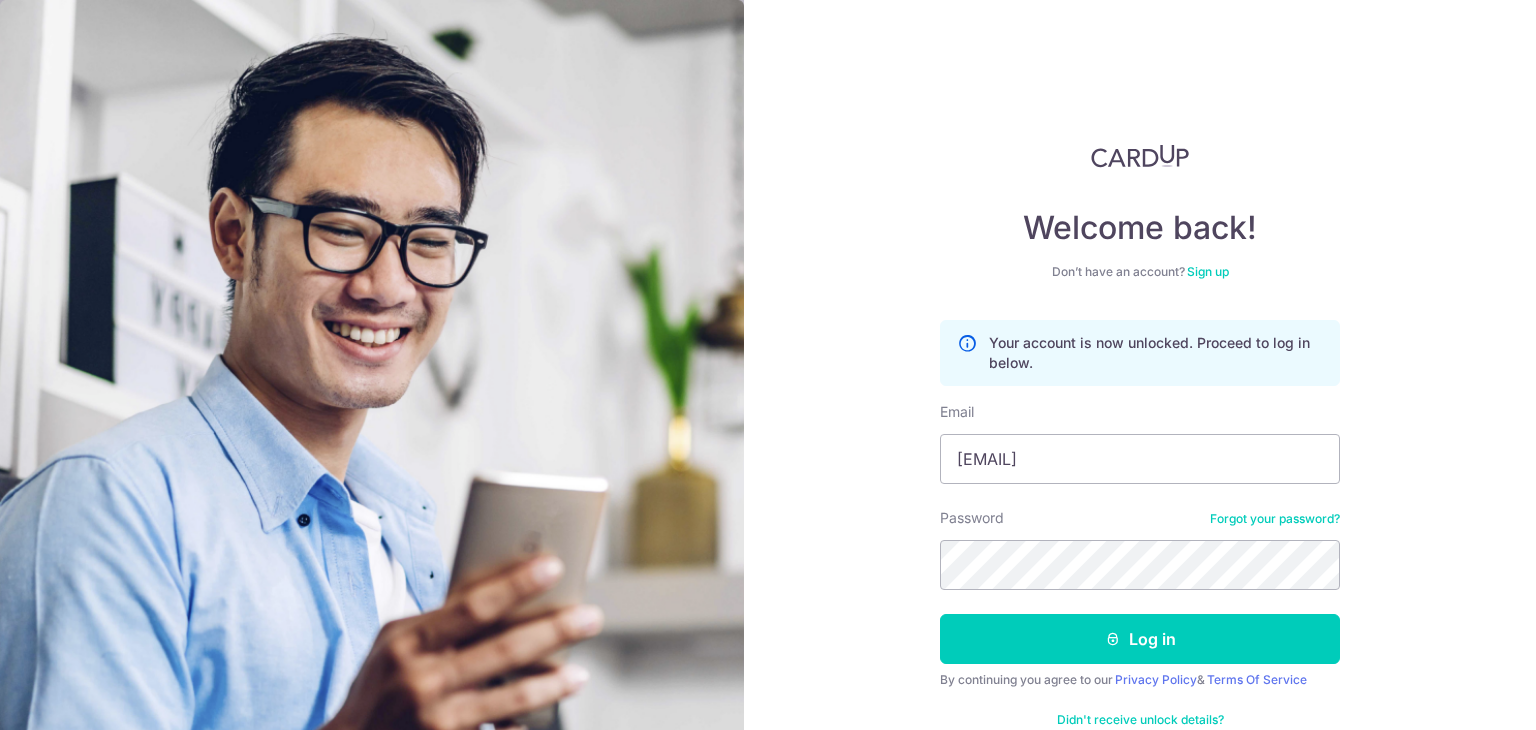 click on "Your account is now unlocked. Proceed to log in below.
Email
gohchanghee@gmail.com
Password
Forgot your password?
Log in
By continuing you agree to our
Privacy Policy
&  Terms Of Service
Didn't receive unlock details?
Haven't confirmed your email?" at bounding box center [1140, 536] 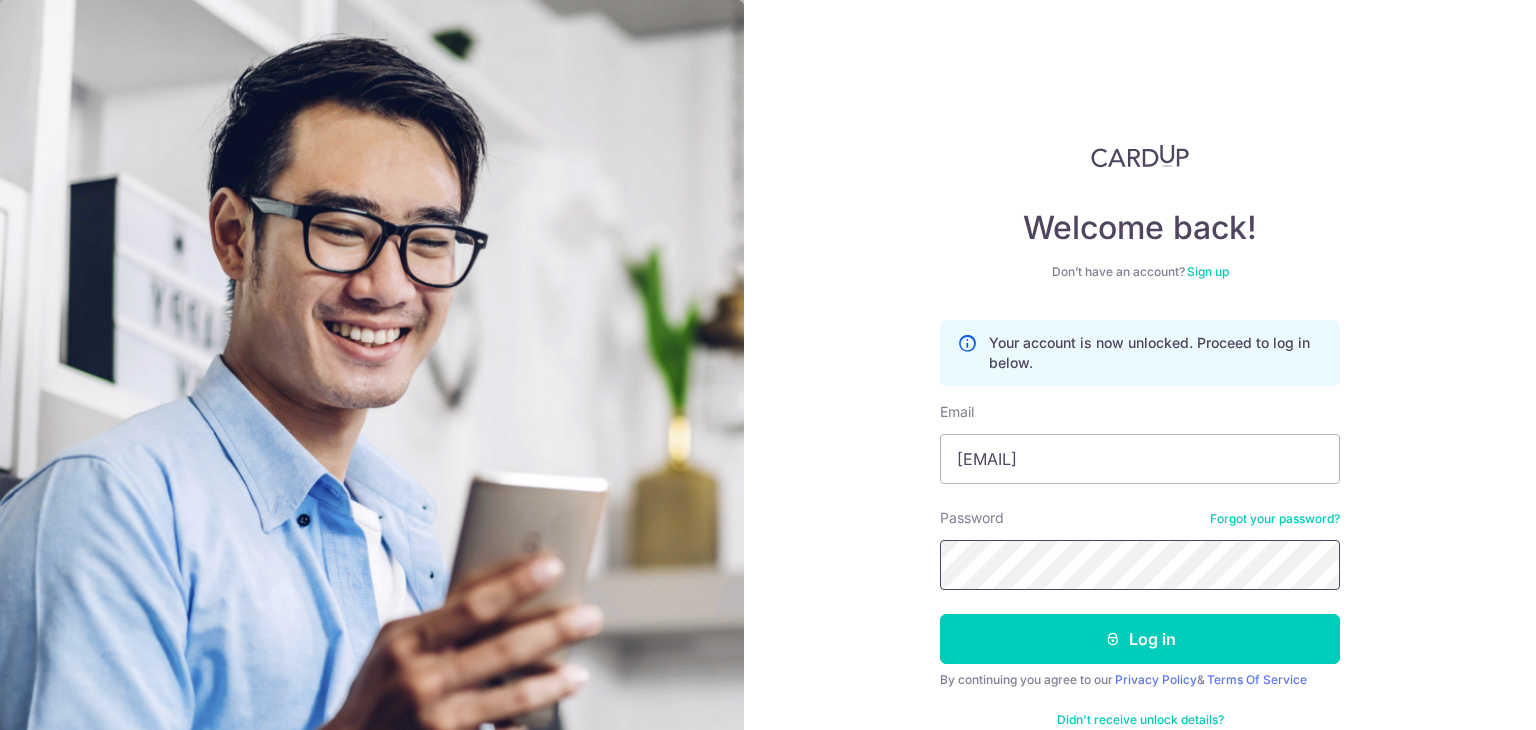 click on "Log in" at bounding box center [1140, 639] 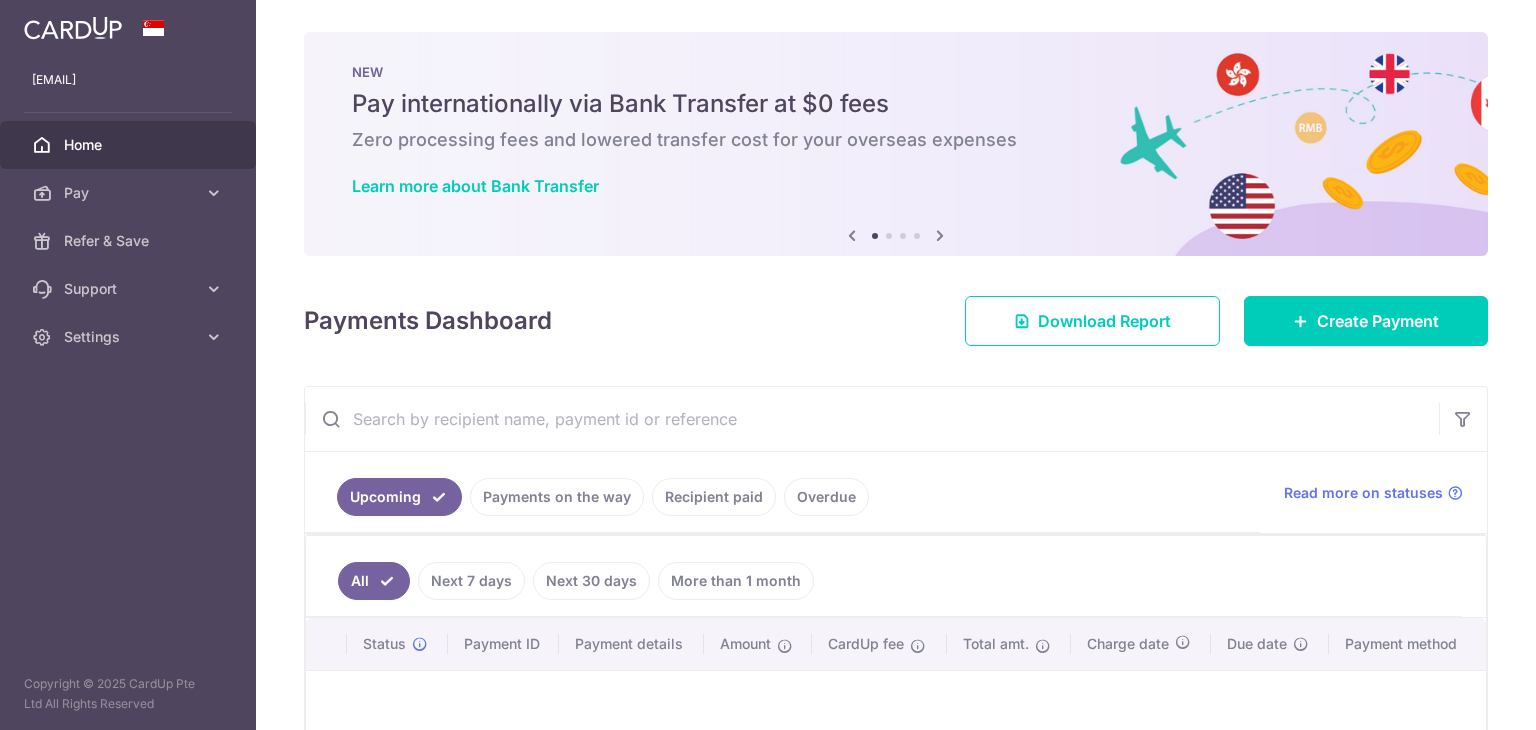 scroll, scrollTop: 0, scrollLeft: 0, axis: both 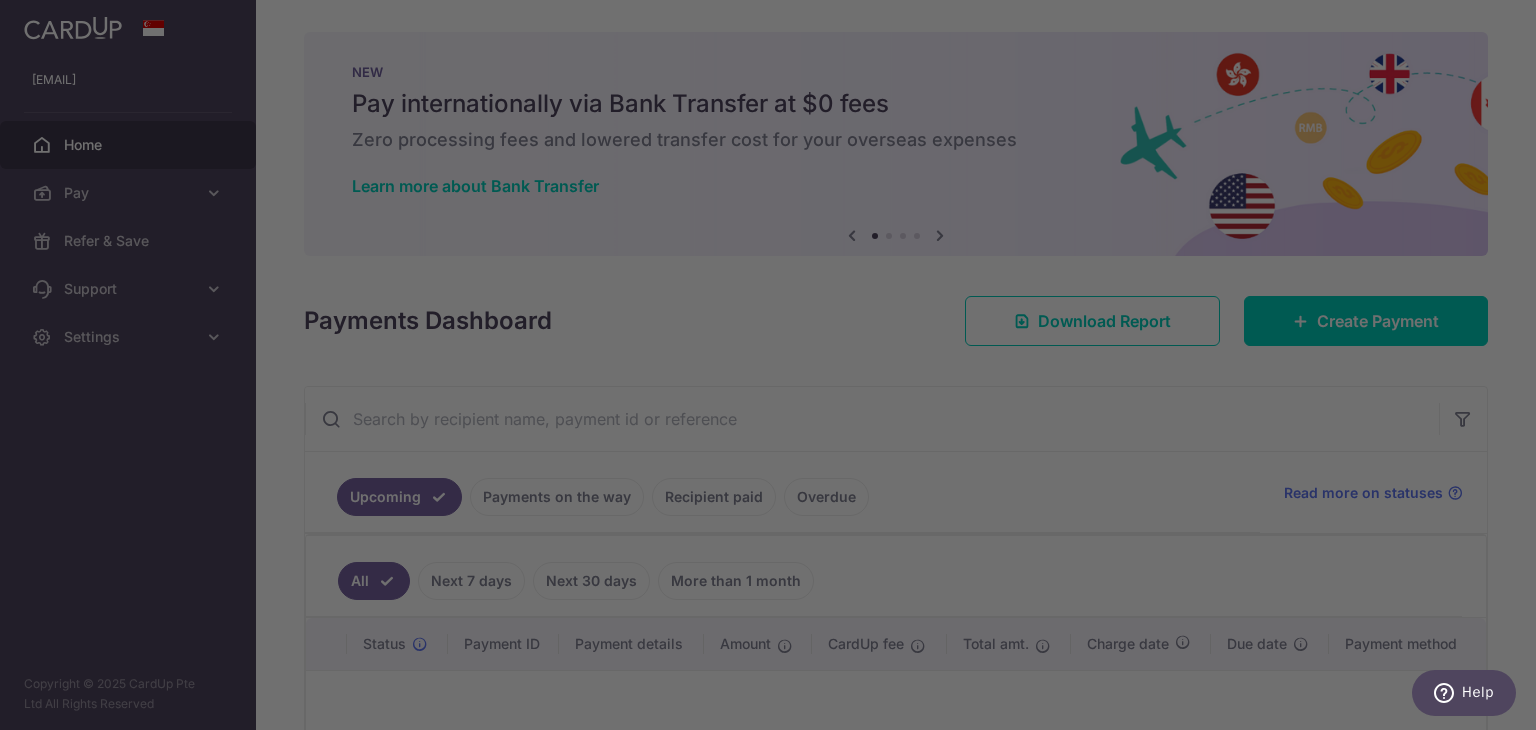 click at bounding box center [775, 368] 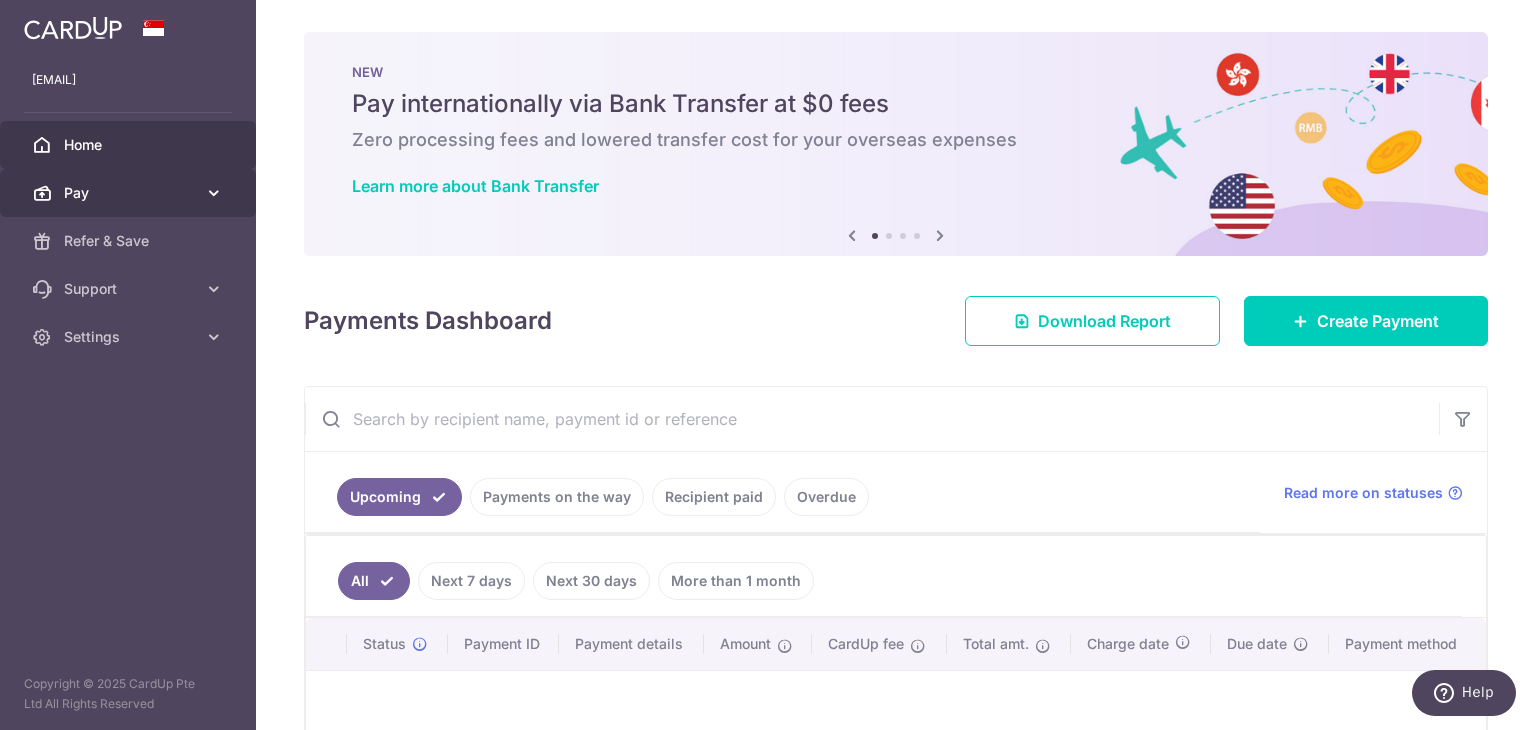 click on "Pay" at bounding box center (130, 193) 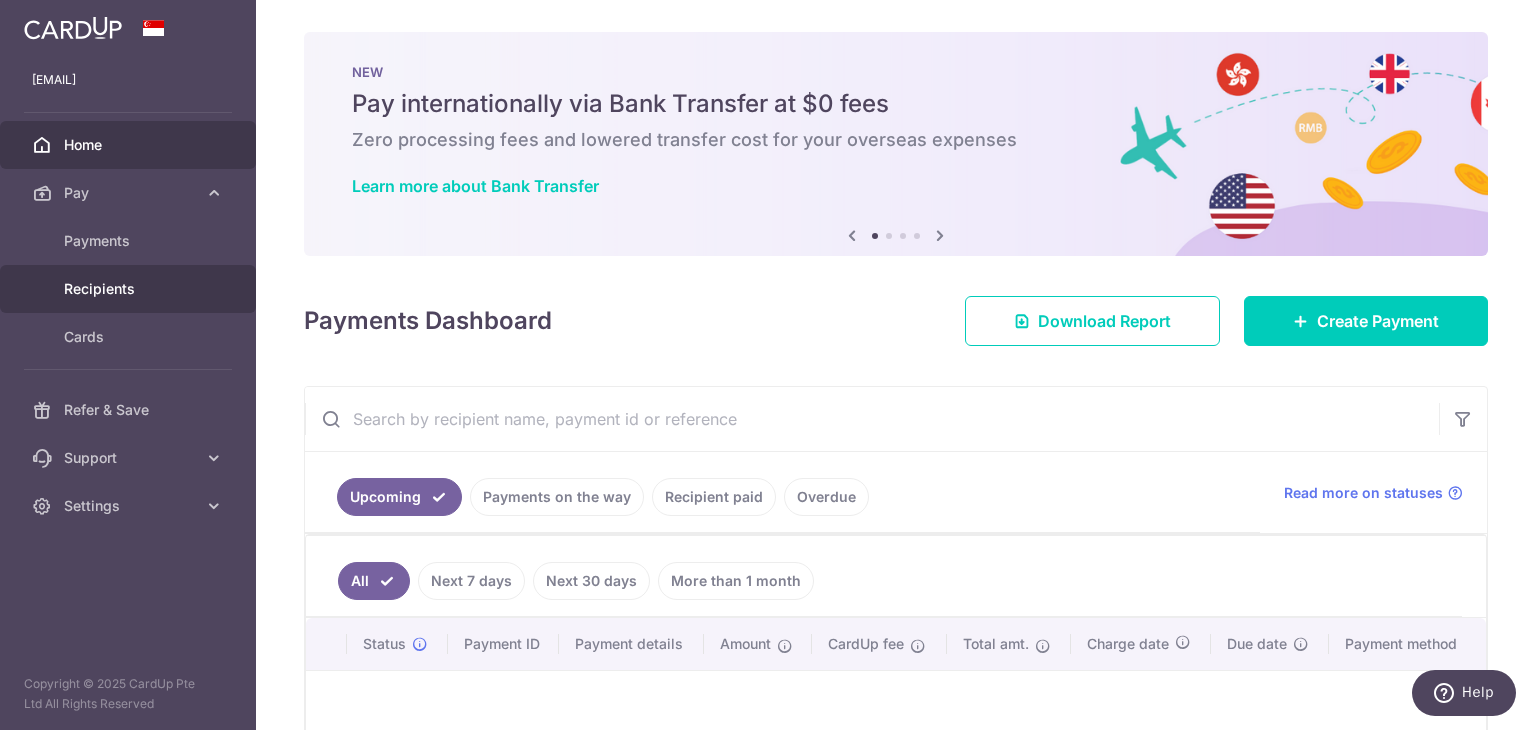 click on "Recipients" at bounding box center (130, 289) 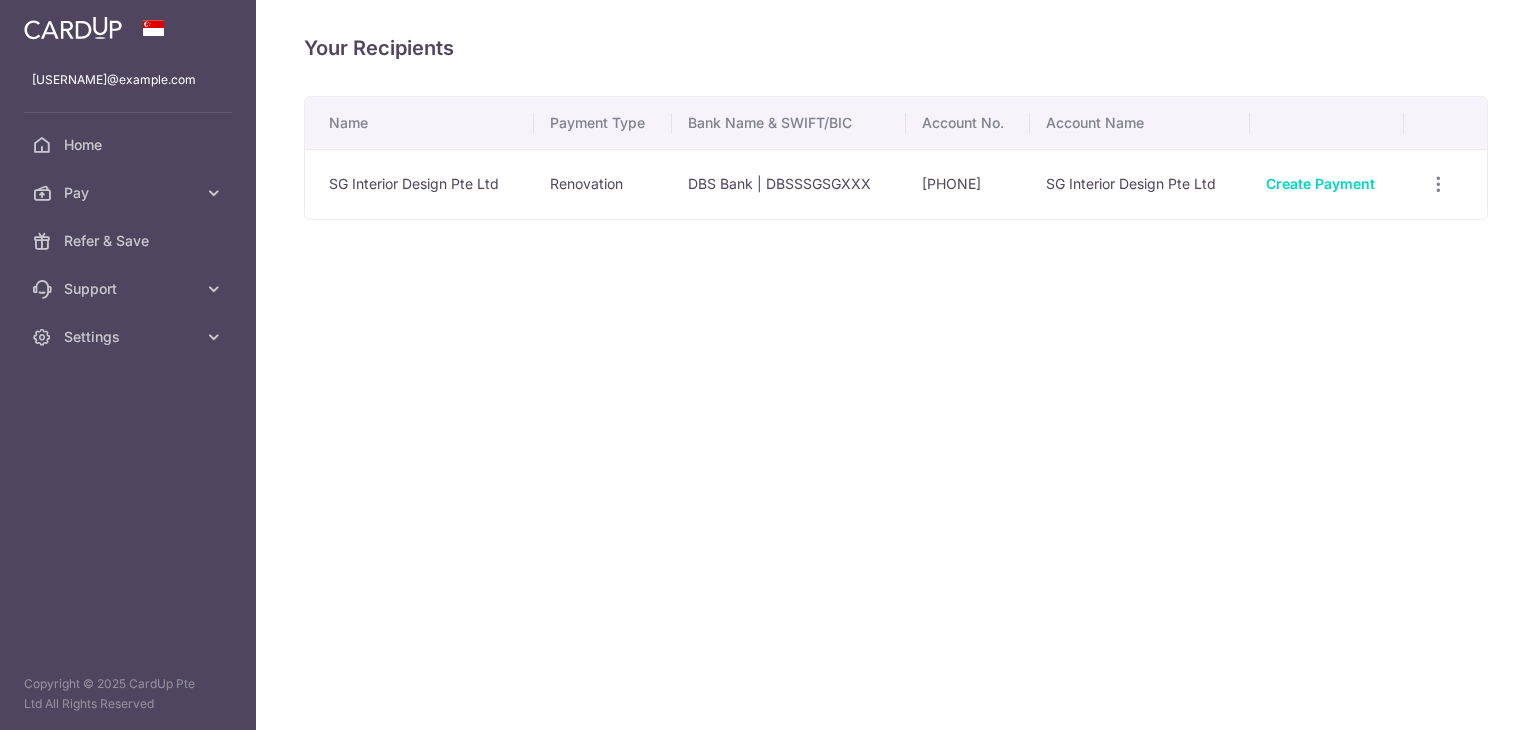 scroll, scrollTop: 0, scrollLeft: 0, axis: both 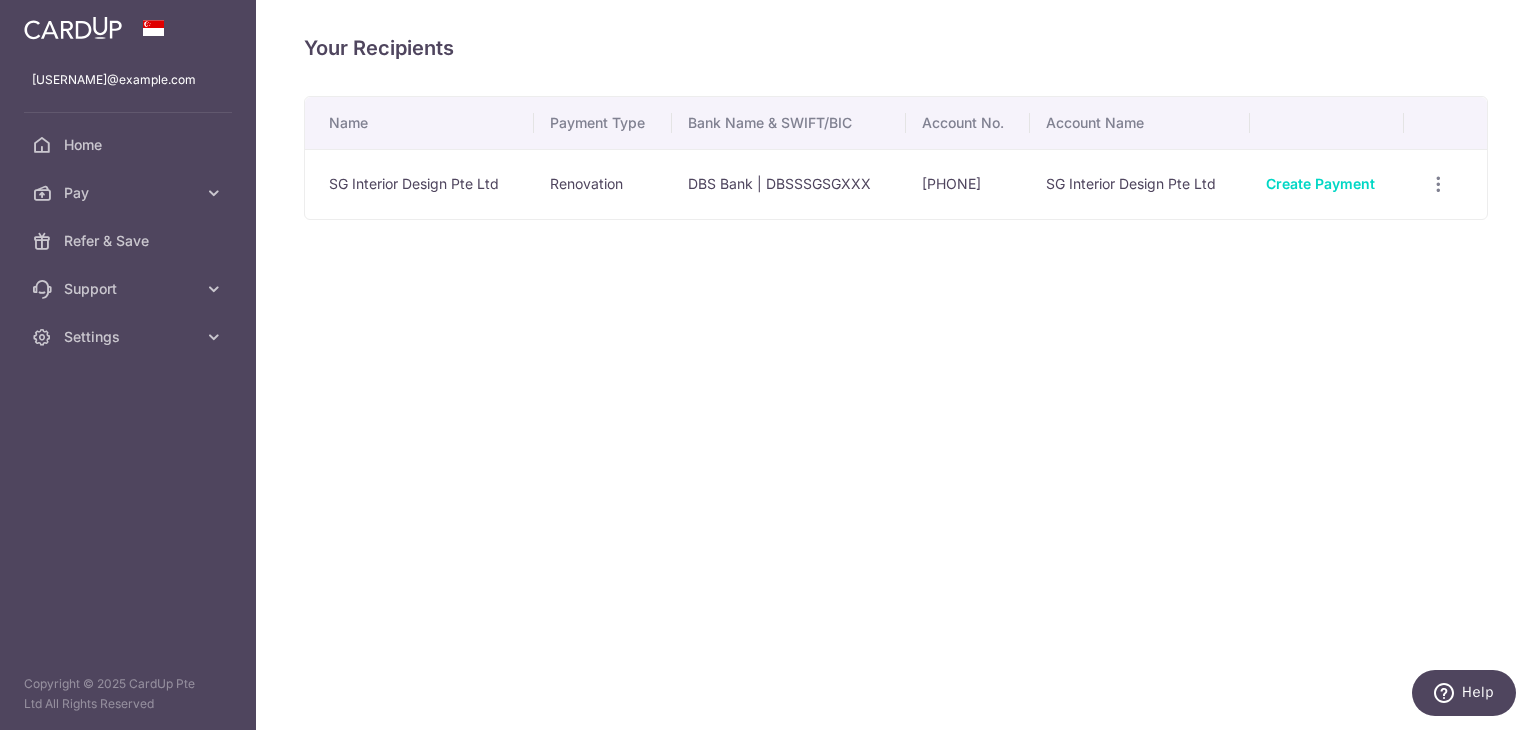 click on "SG Interior Design Pte Ltd" at bounding box center (419, 184) 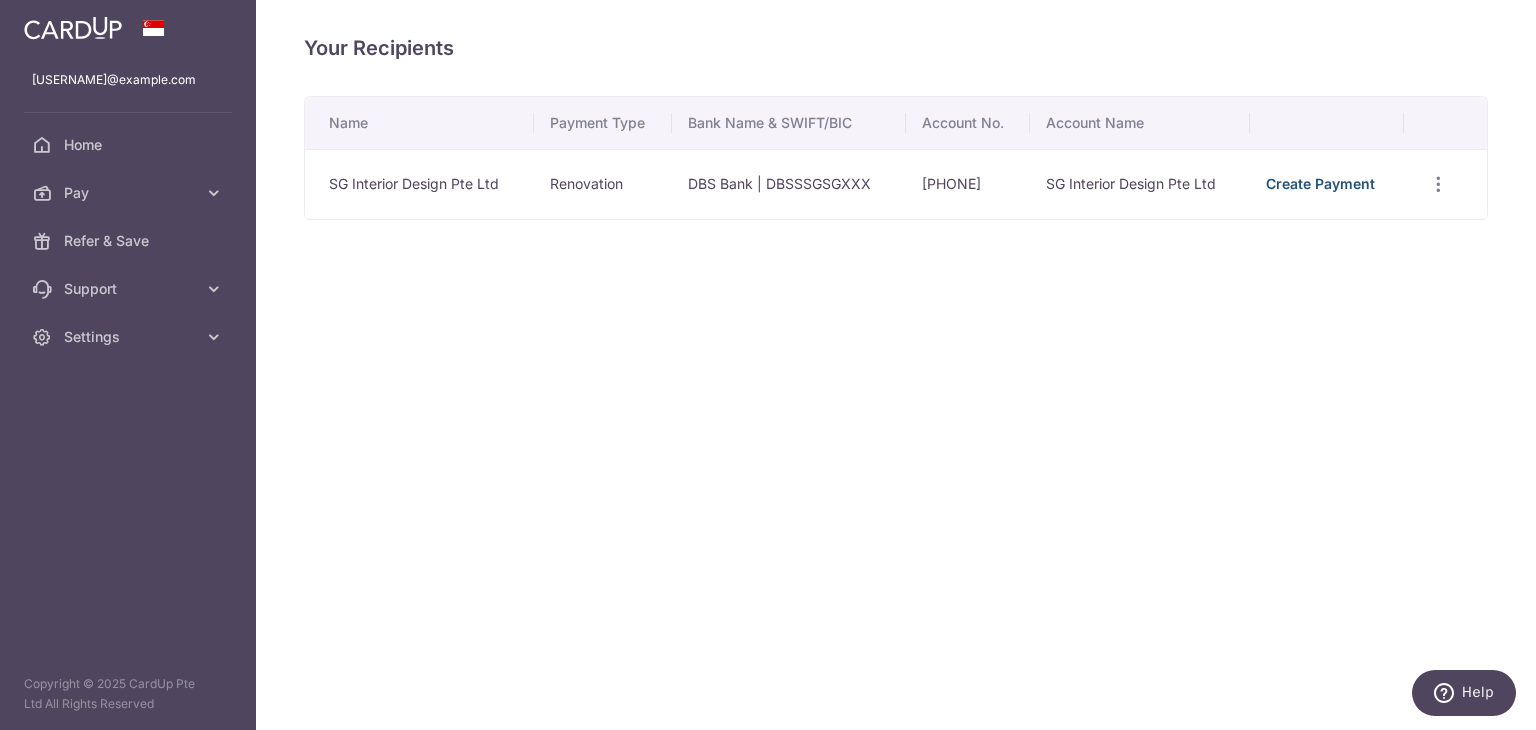 click on "Create Payment" at bounding box center [1320, 183] 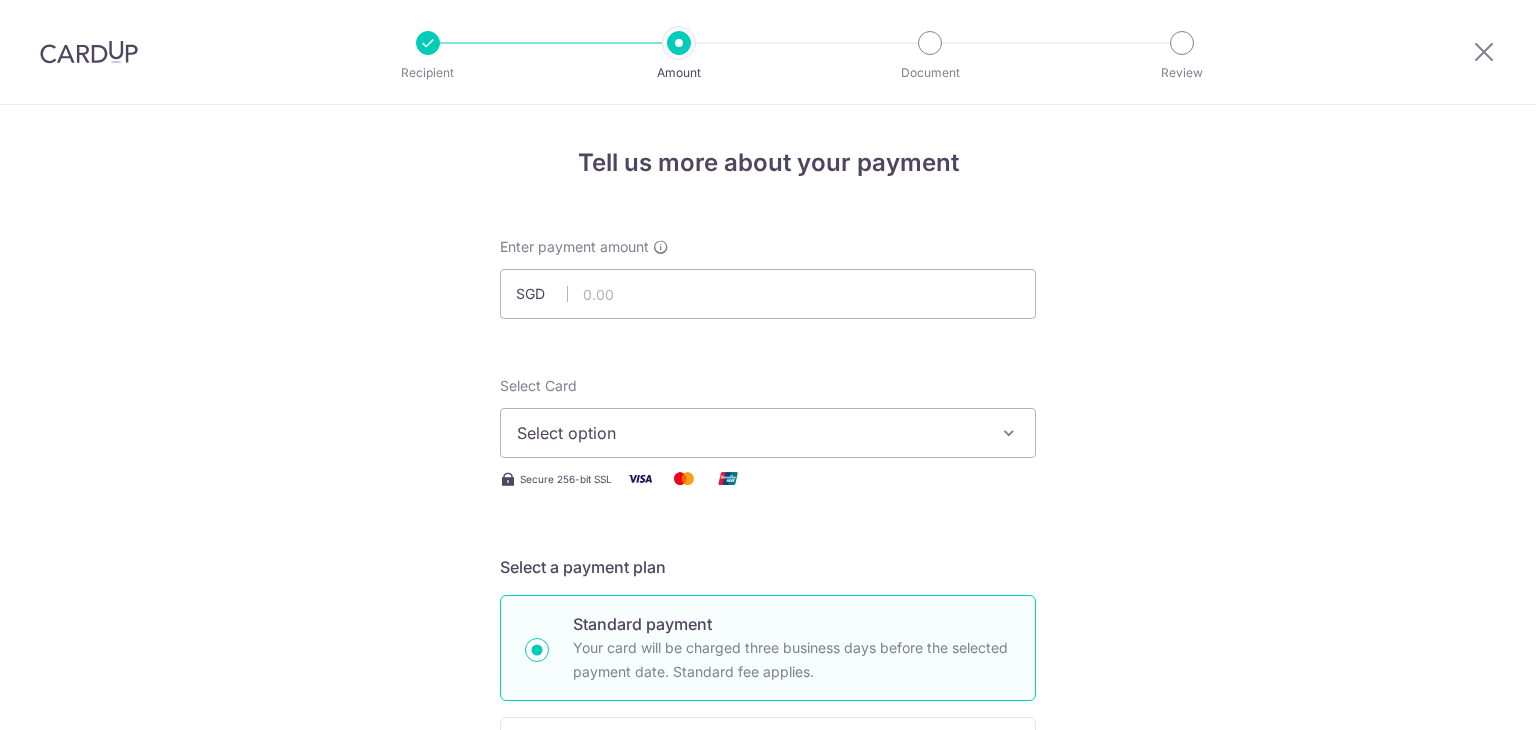 scroll, scrollTop: 0, scrollLeft: 0, axis: both 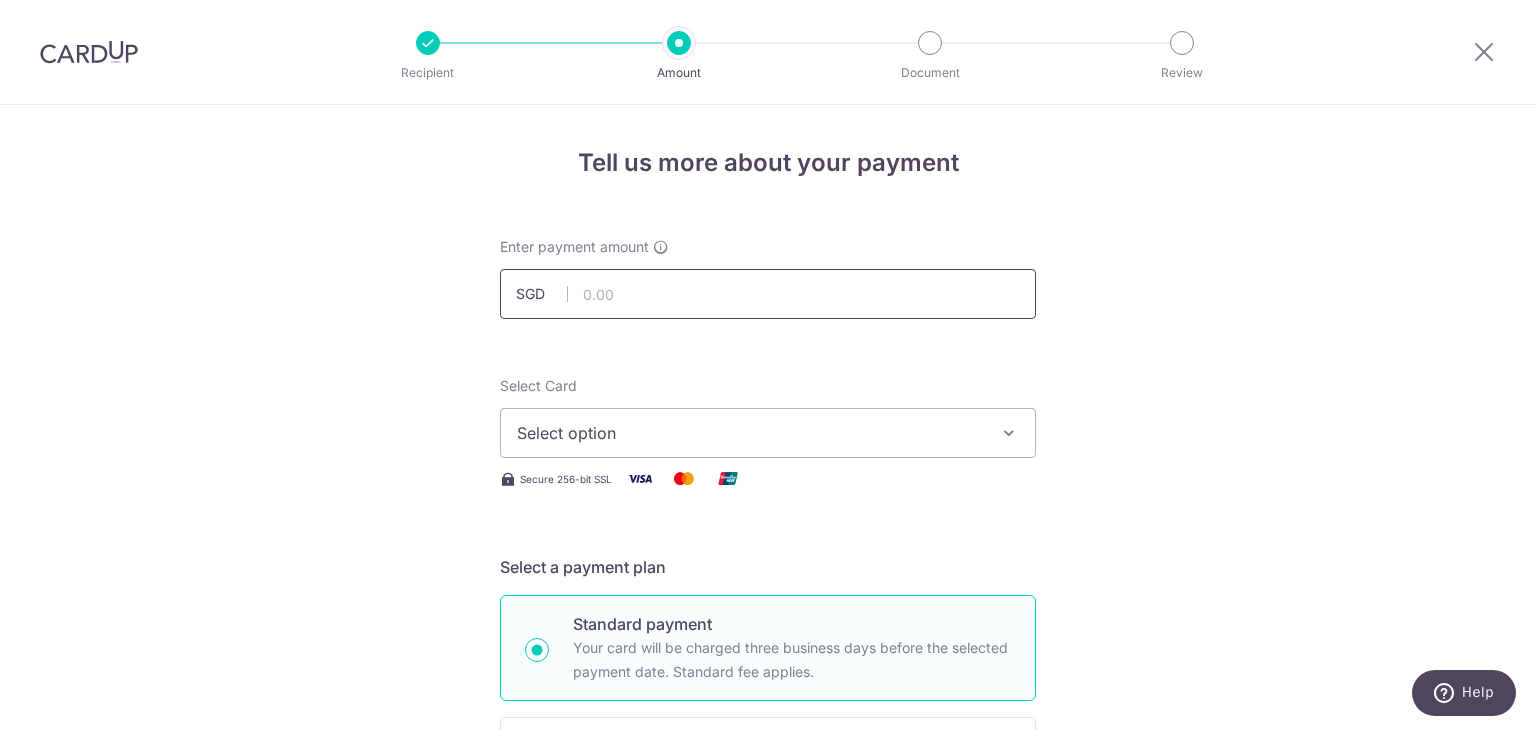 click at bounding box center [768, 294] 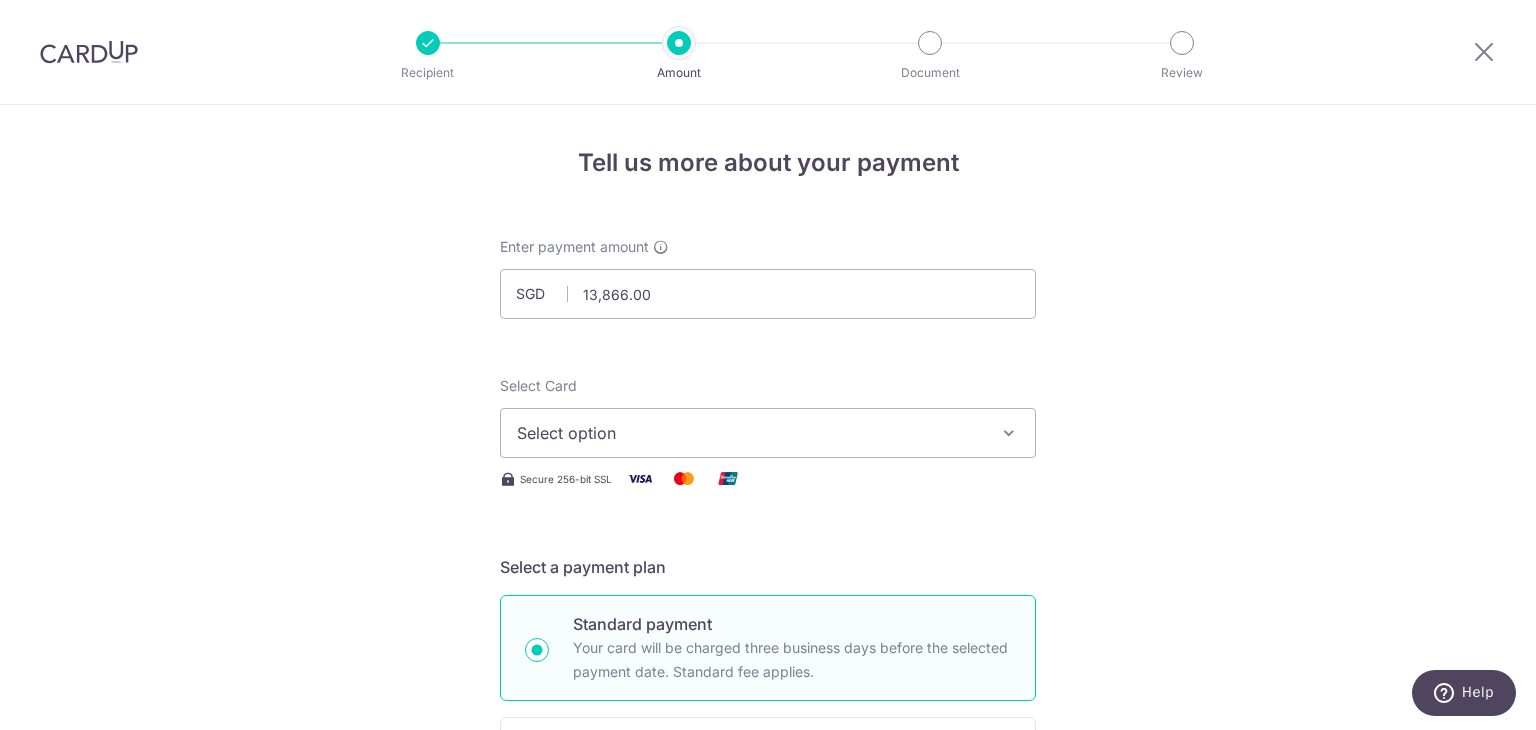 click on "Enter payment amount
SGD
13,866.00
13866.00
Select option
Add credit card
Your Cards
**** [CARD_NUMBER]
Secure 256-bit SSL
Text
New card details
Card
Secure 256-bit SSL" at bounding box center (768, 1095) 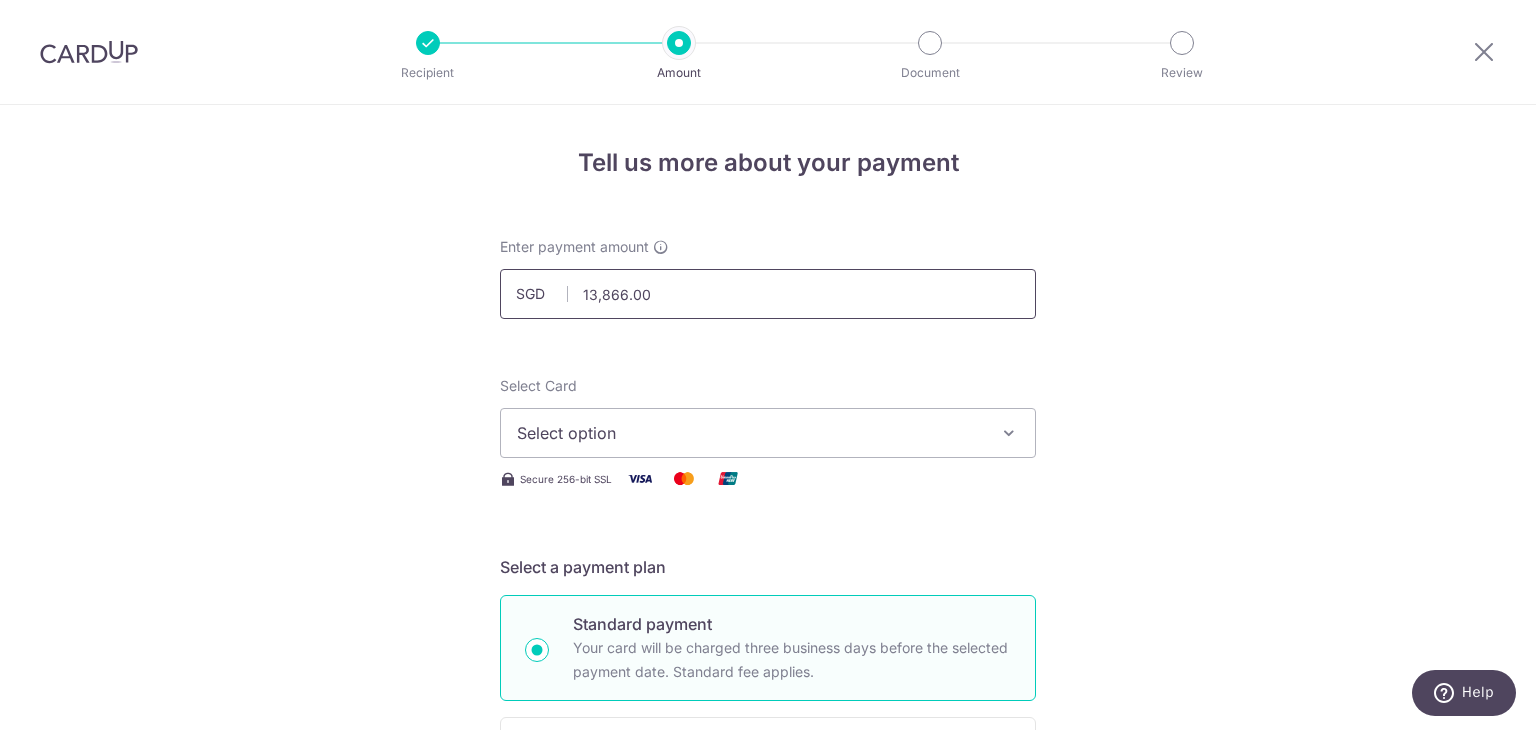 click on "13,866.00" at bounding box center (768, 294) 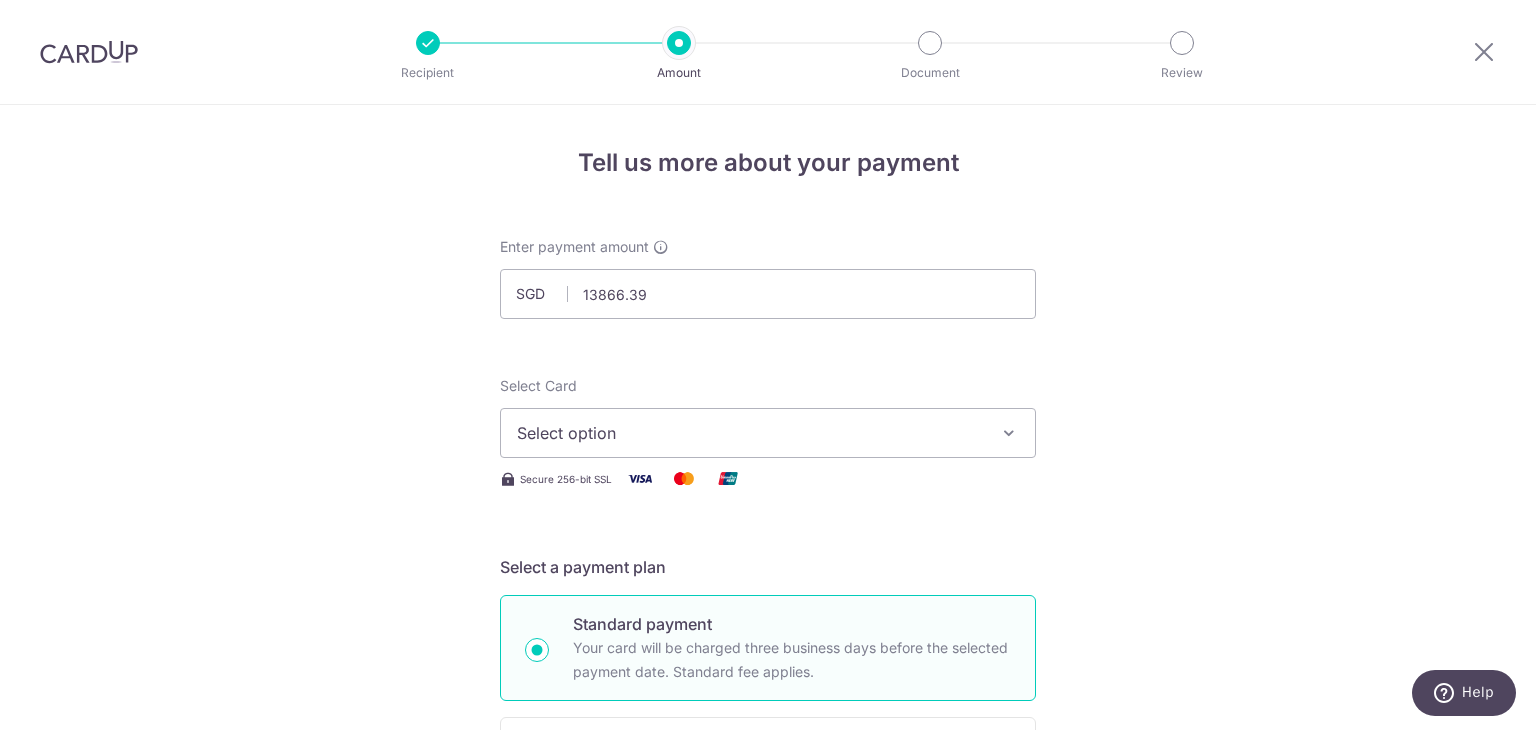 type on "13,866.39" 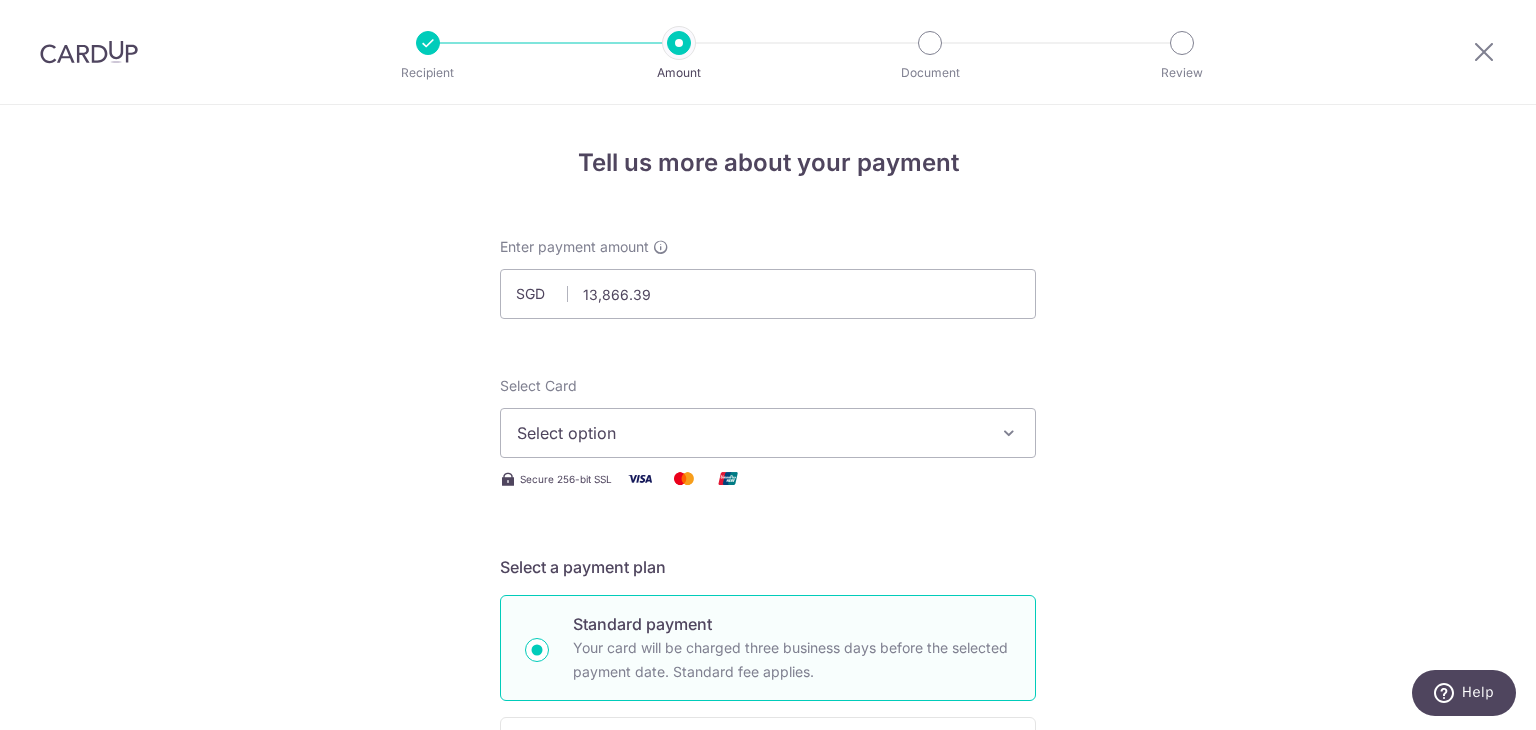 click on "Select option" at bounding box center [750, 433] 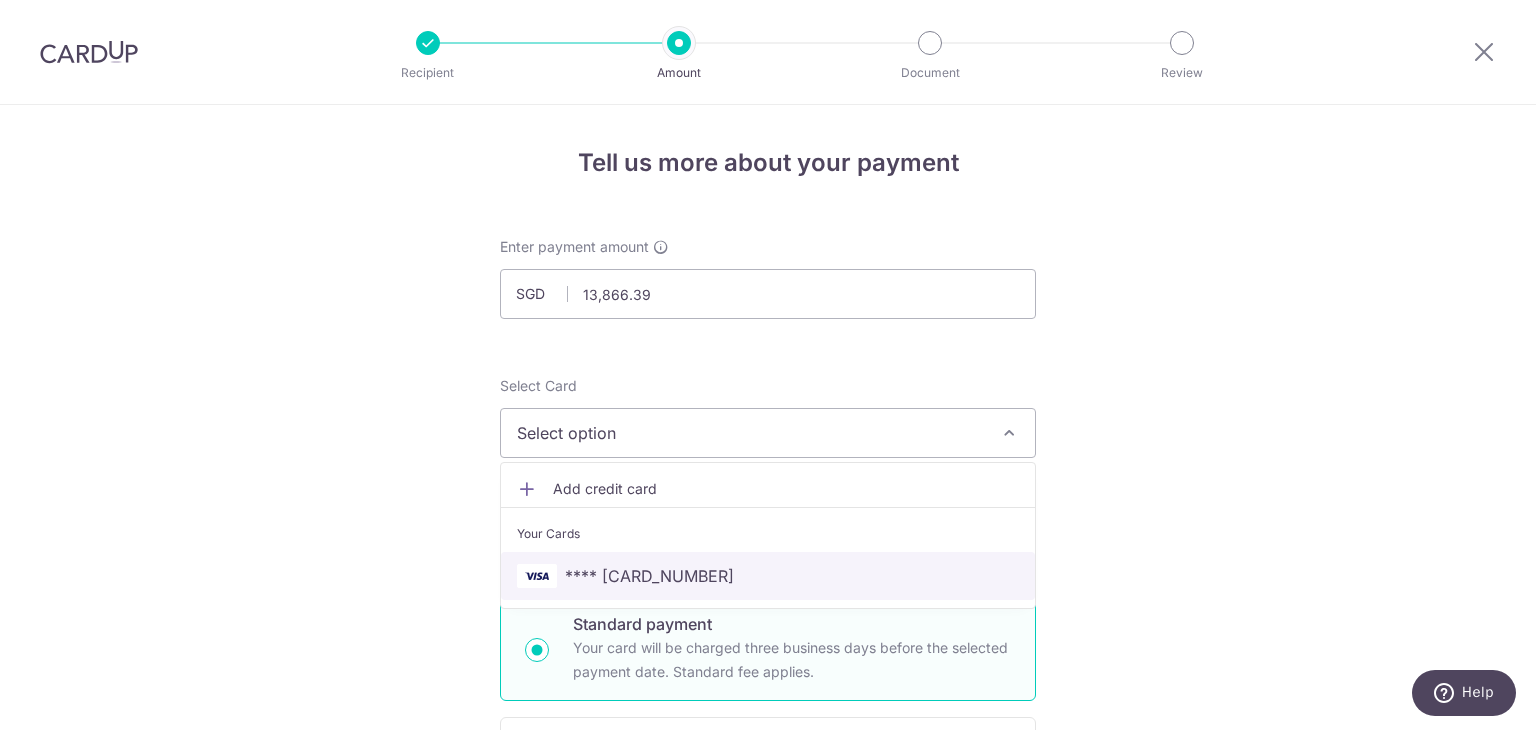 click on "**** [CARD_NUMBER]" at bounding box center [649, 576] 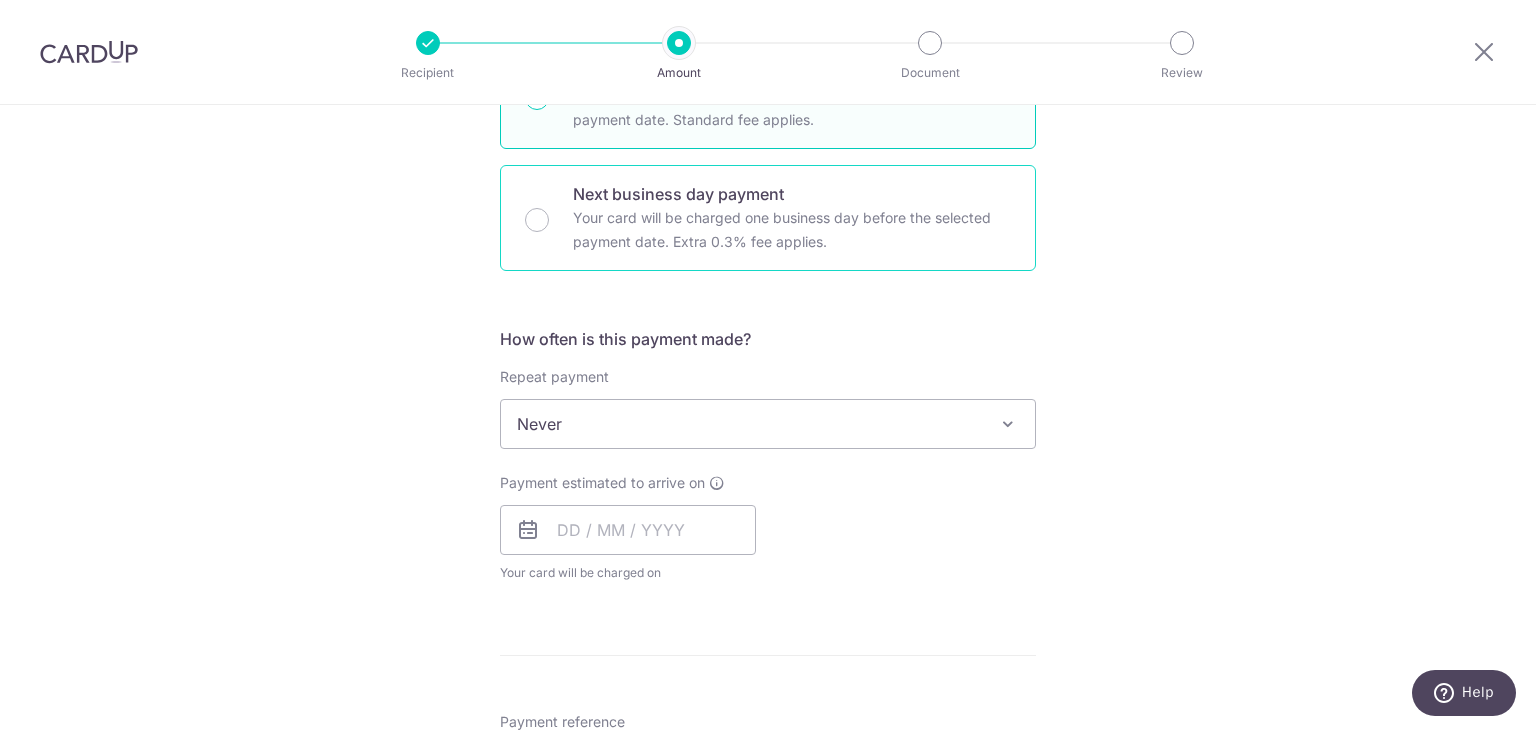 scroll, scrollTop: 554, scrollLeft: 0, axis: vertical 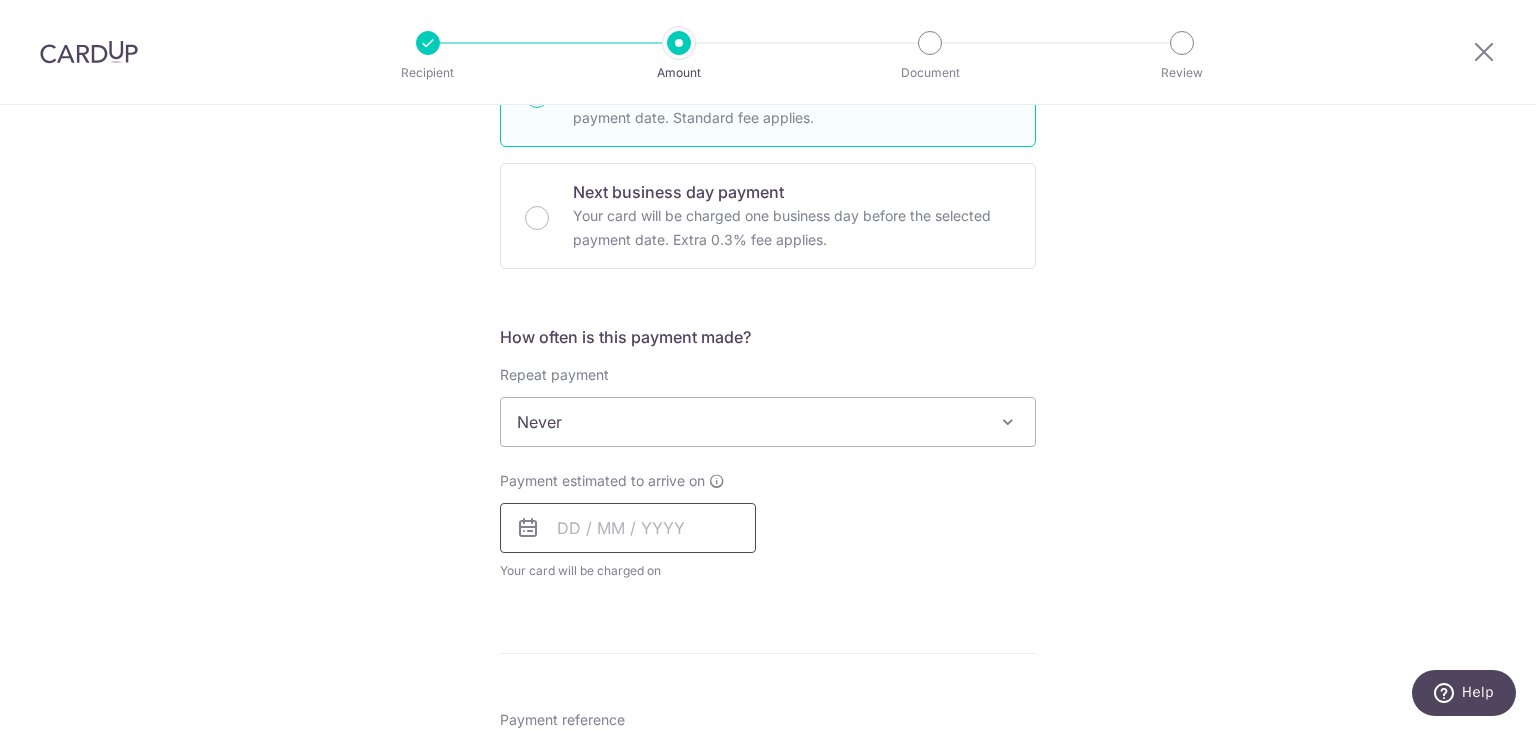 click at bounding box center (628, 528) 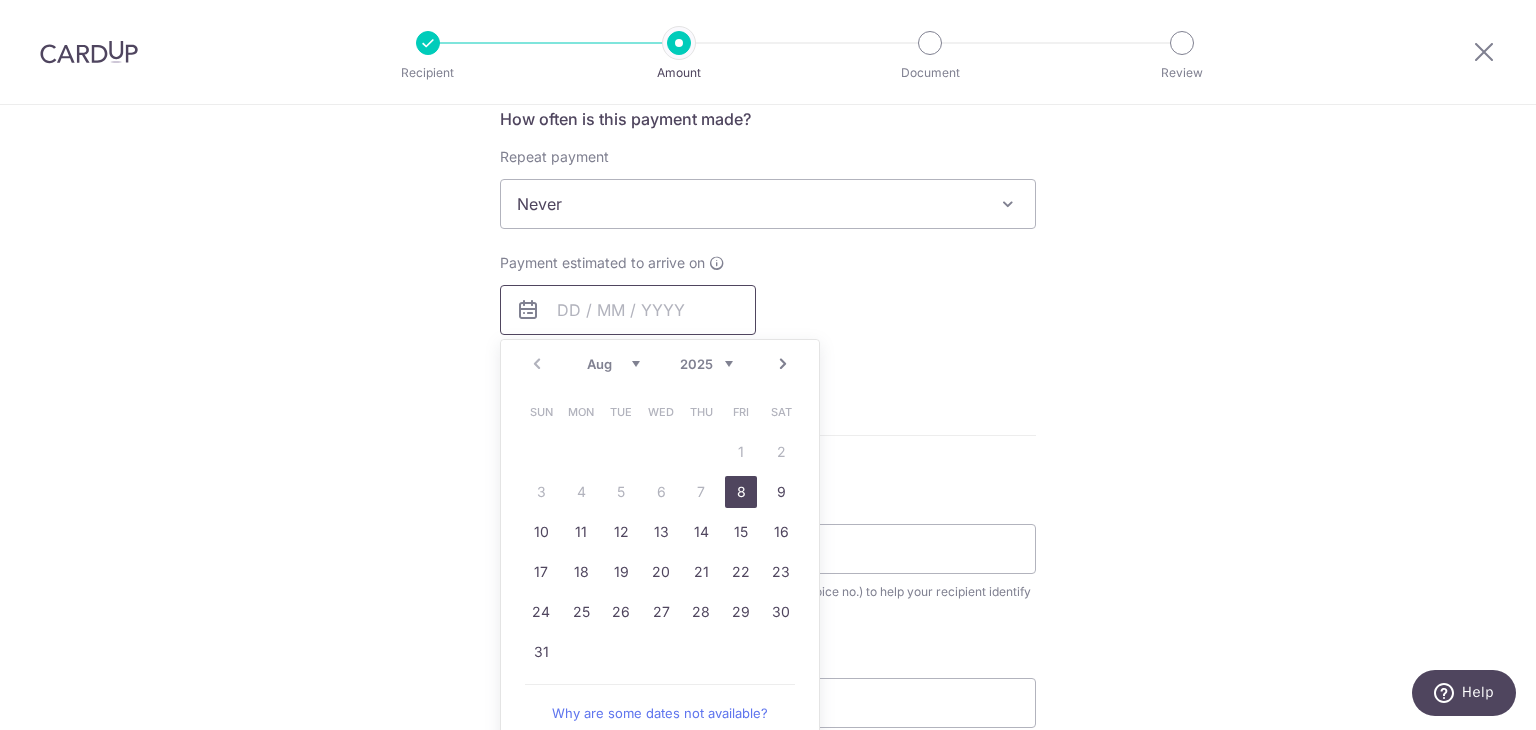 scroll, scrollTop: 774, scrollLeft: 0, axis: vertical 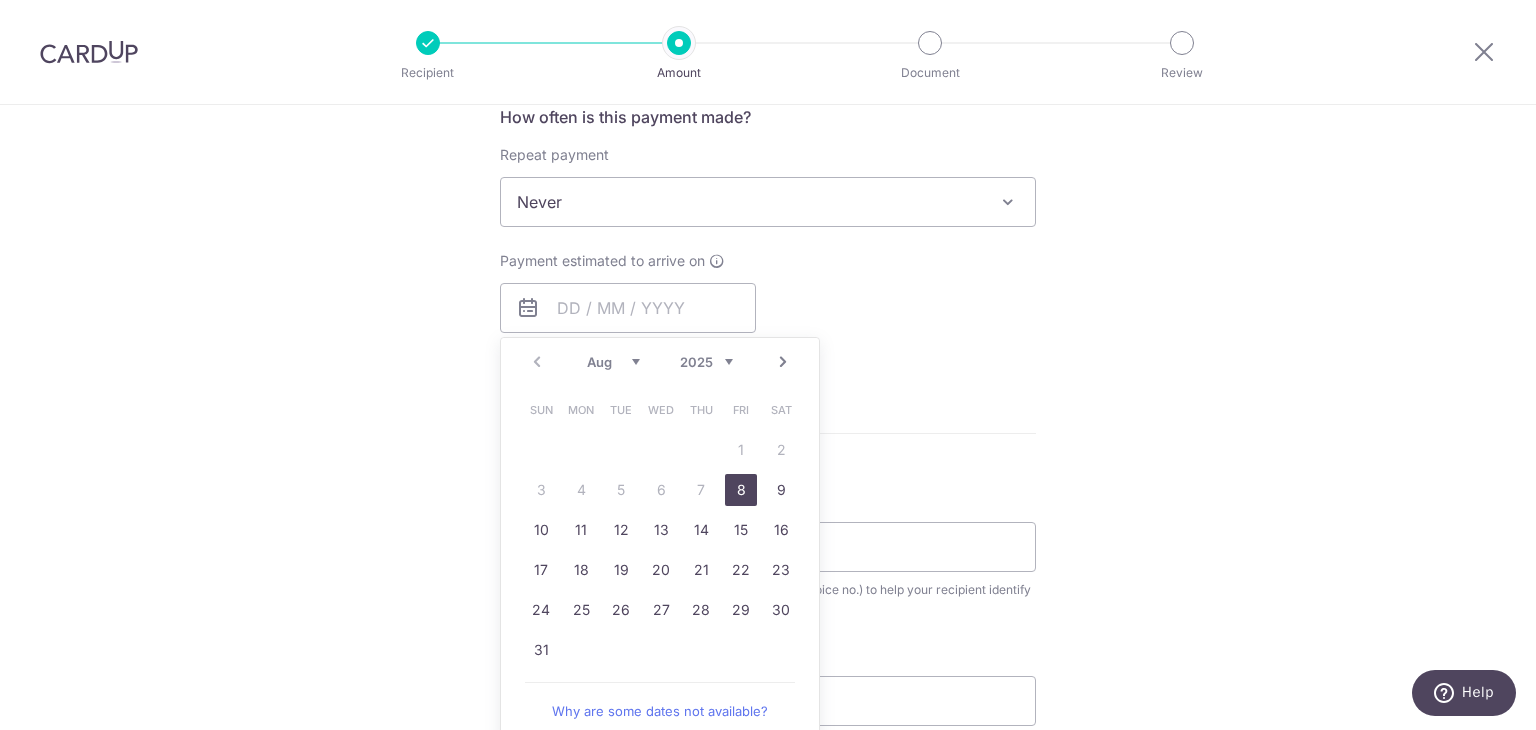 click on "8" at bounding box center (741, 490) 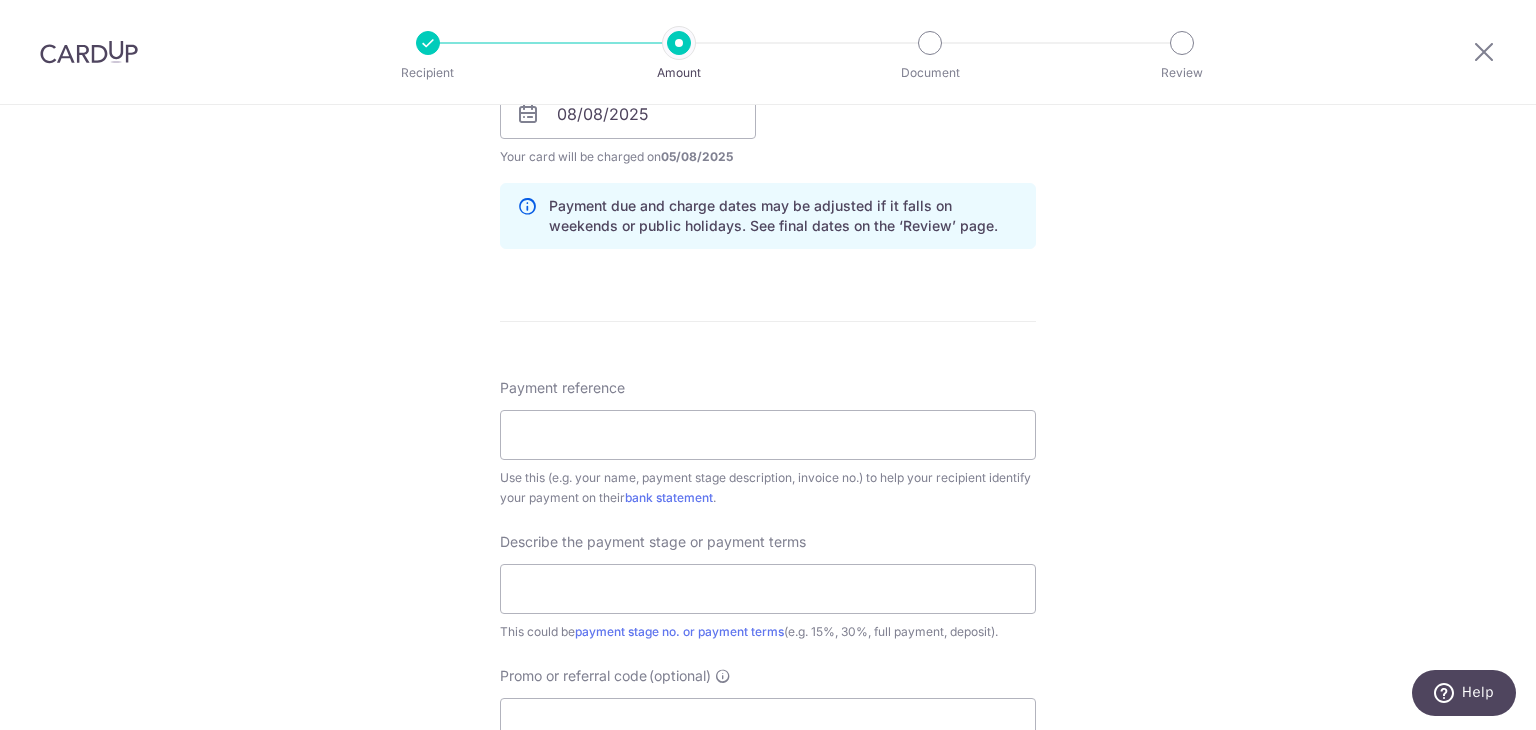 scroll, scrollTop: 1084, scrollLeft: 0, axis: vertical 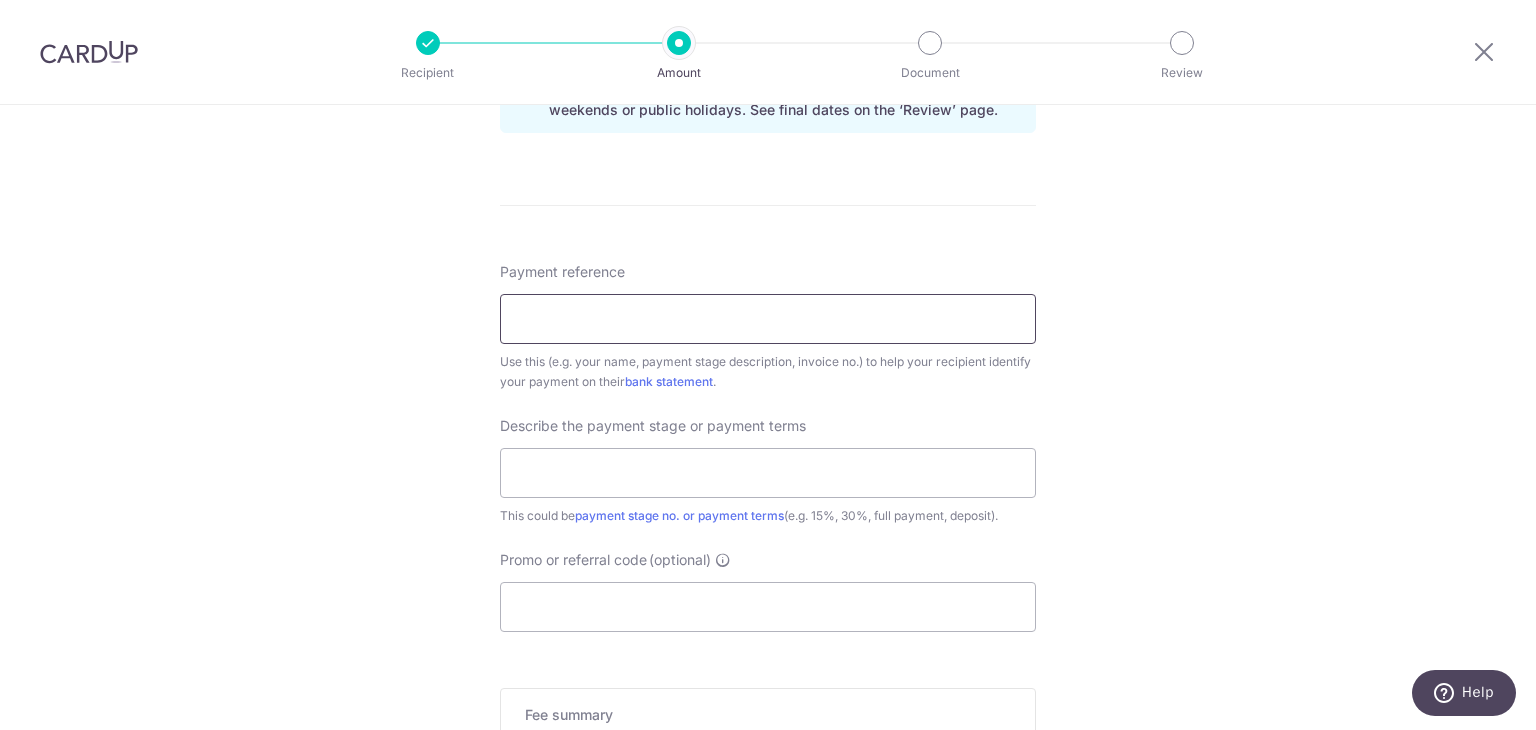 click on "Payment reference" at bounding box center [768, 319] 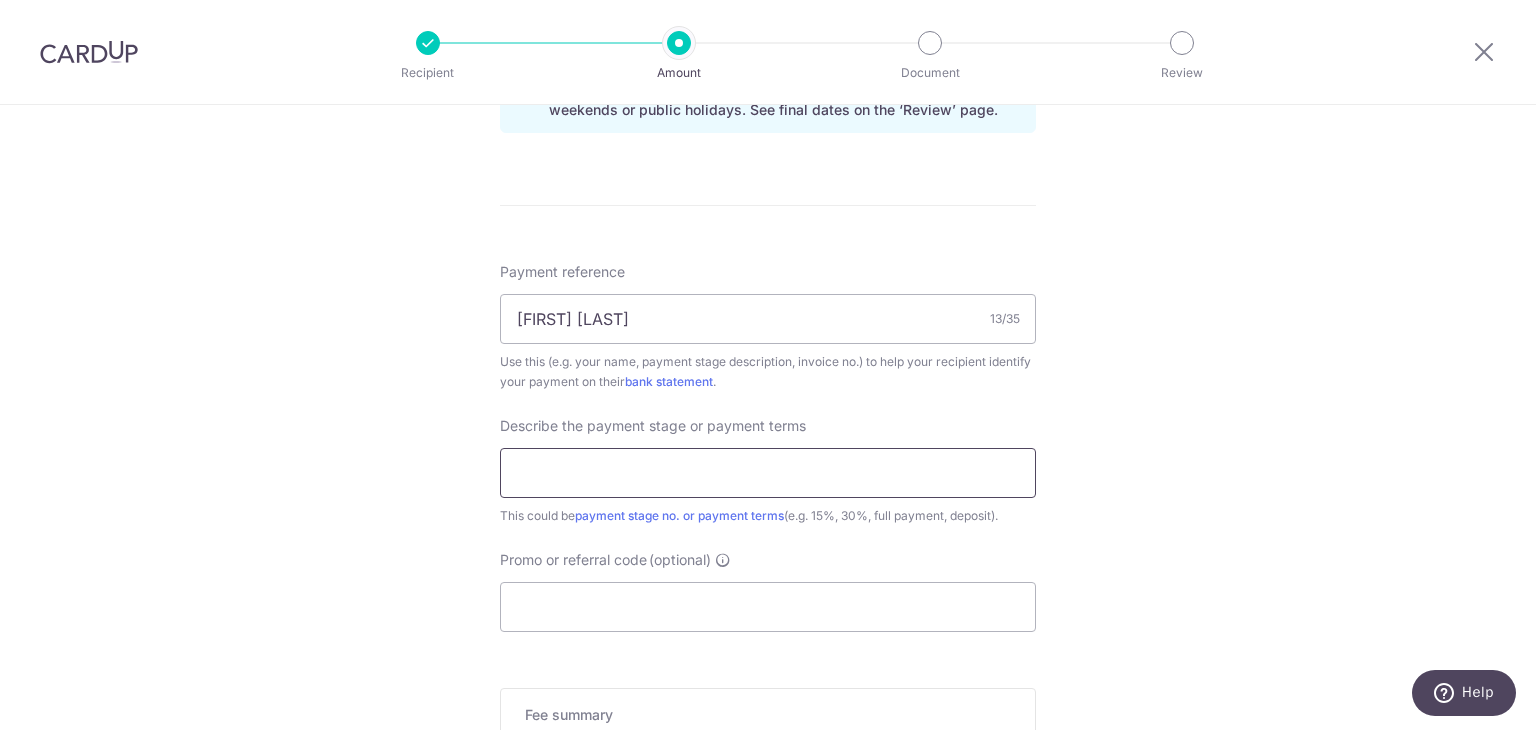 click at bounding box center (768, 473) 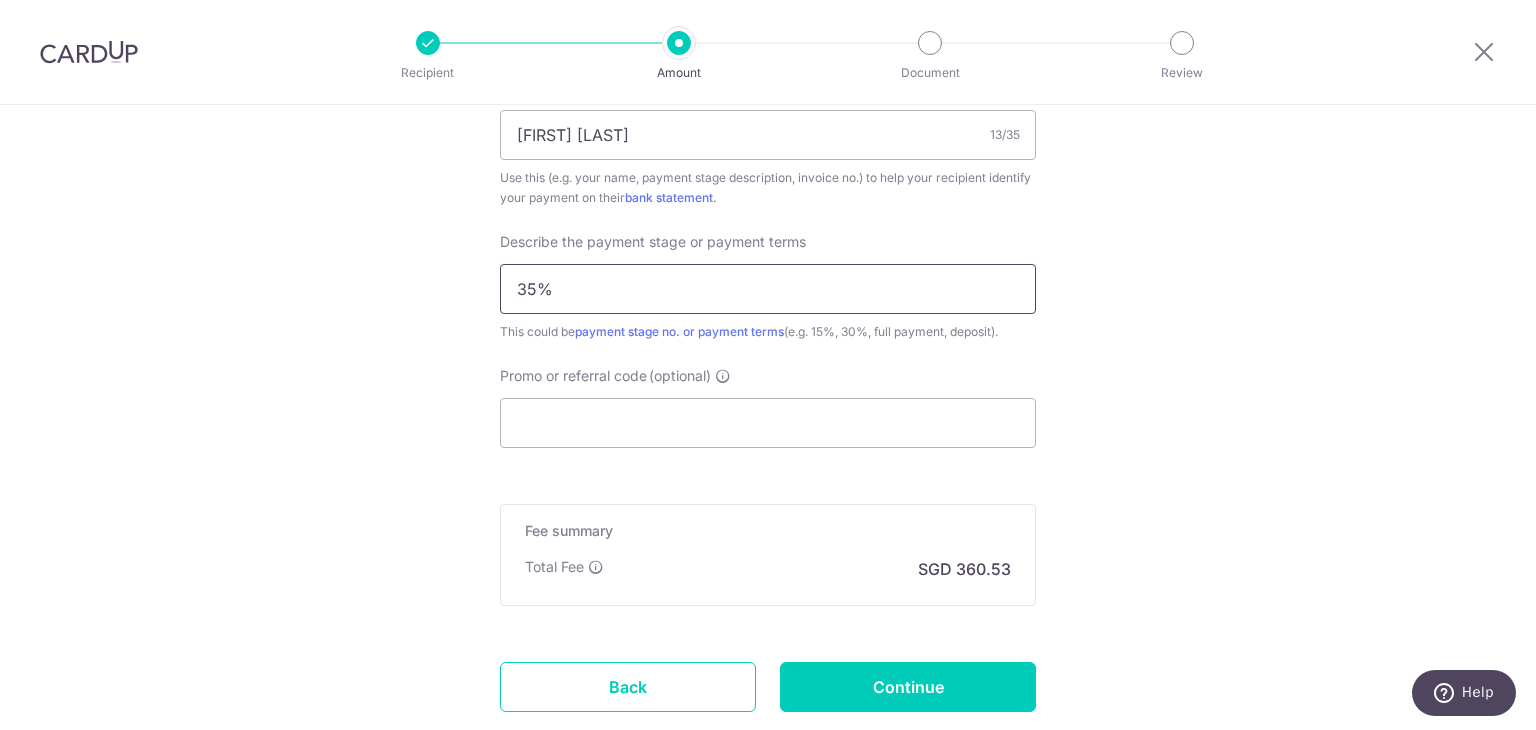 scroll, scrollTop: 1397, scrollLeft: 0, axis: vertical 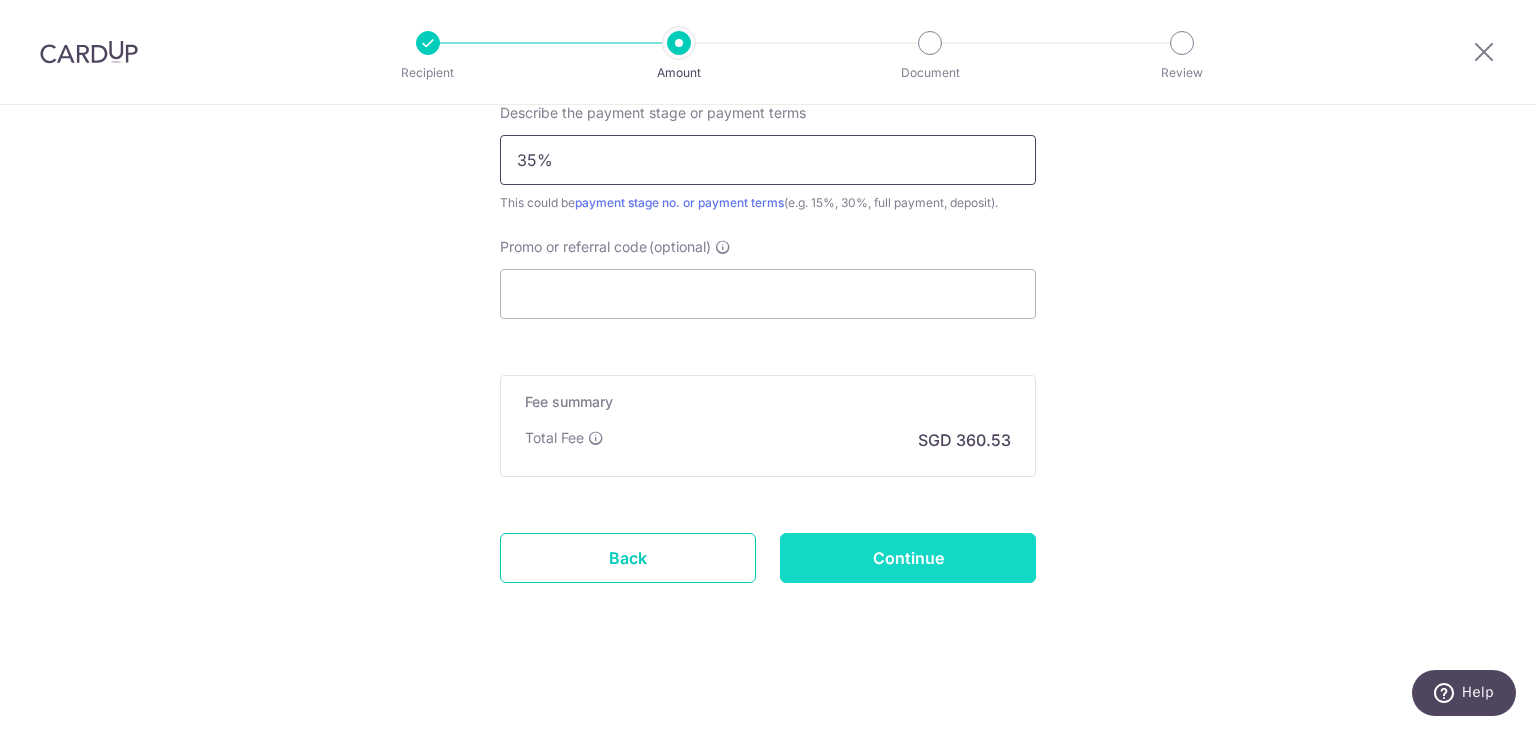 type on "35%" 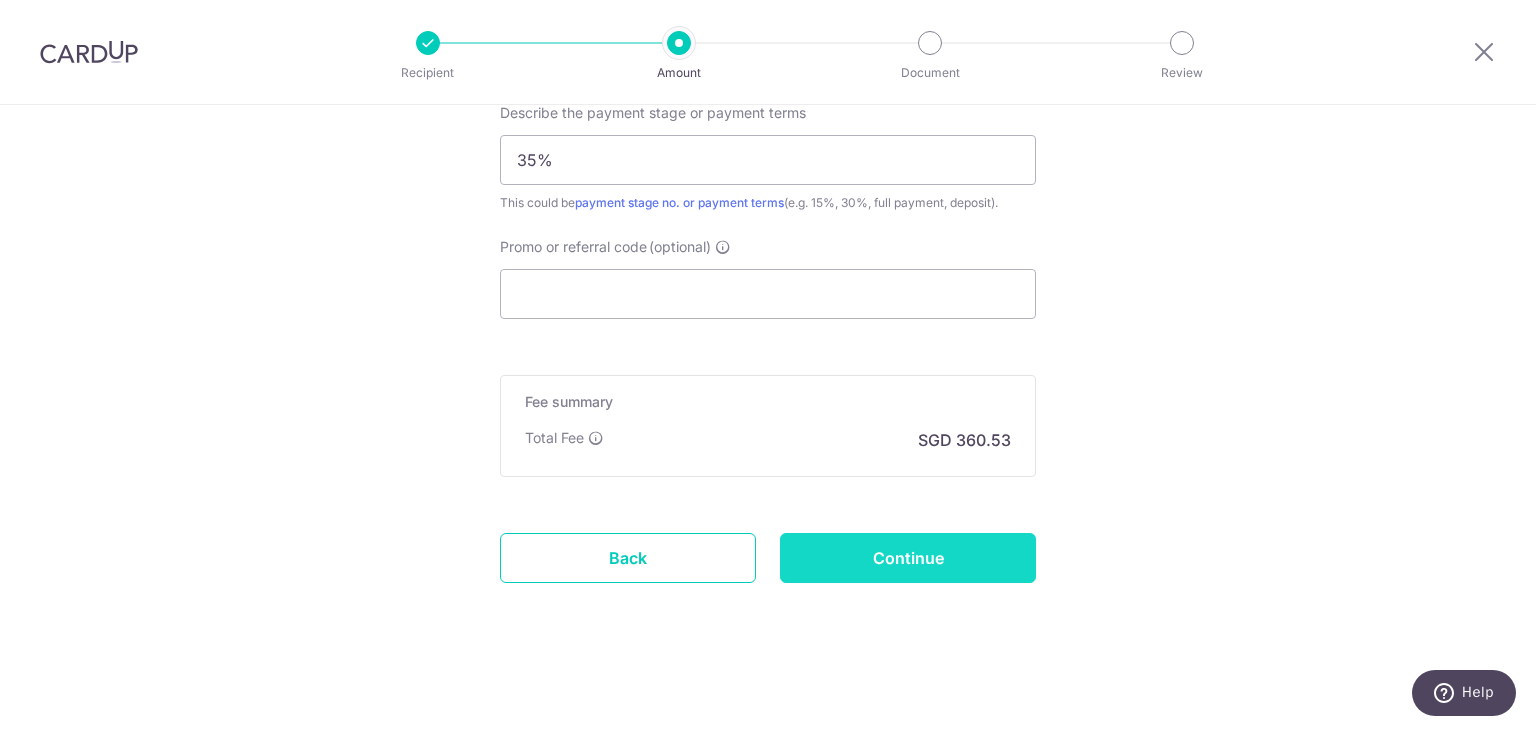 click on "Continue" at bounding box center (908, 558) 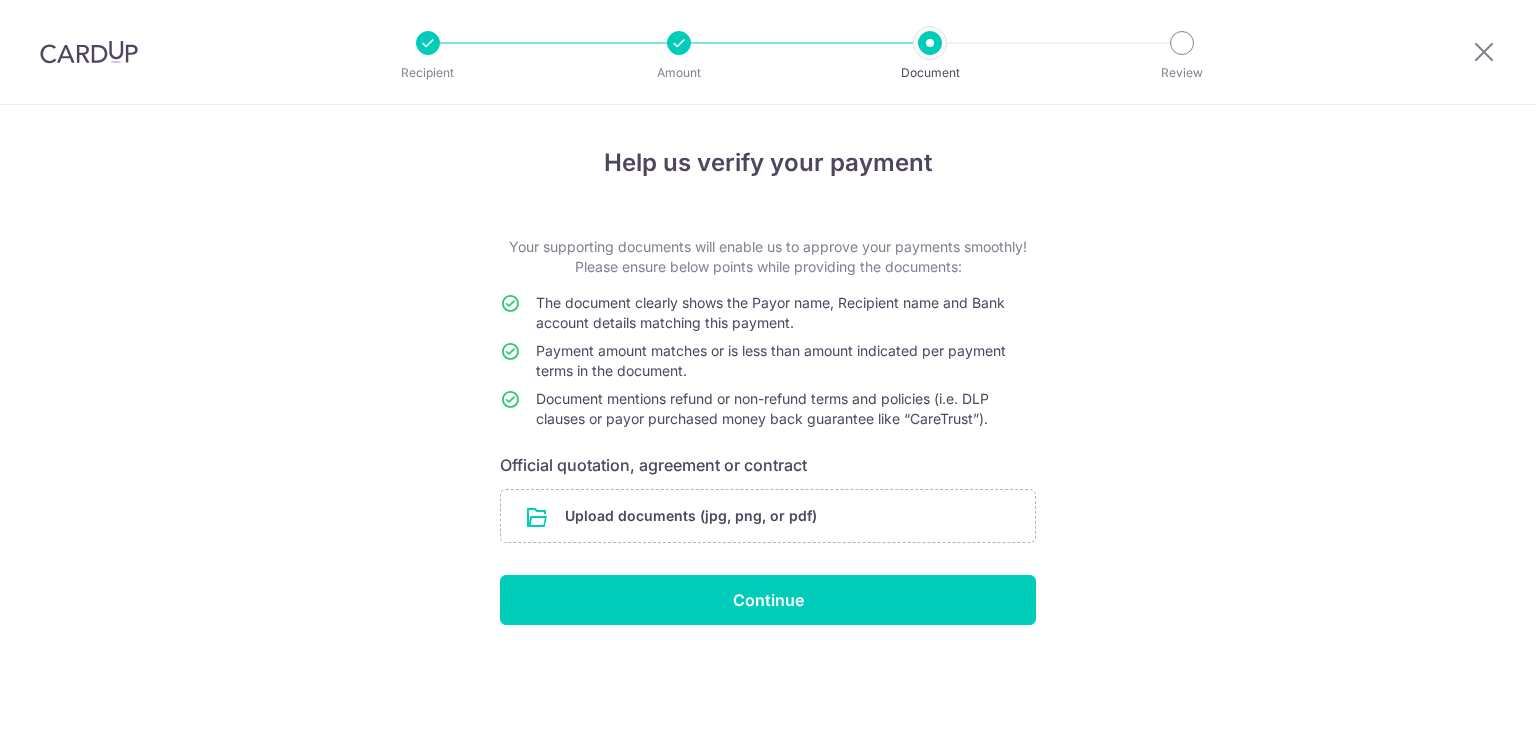 scroll, scrollTop: 0, scrollLeft: 0, axis: both 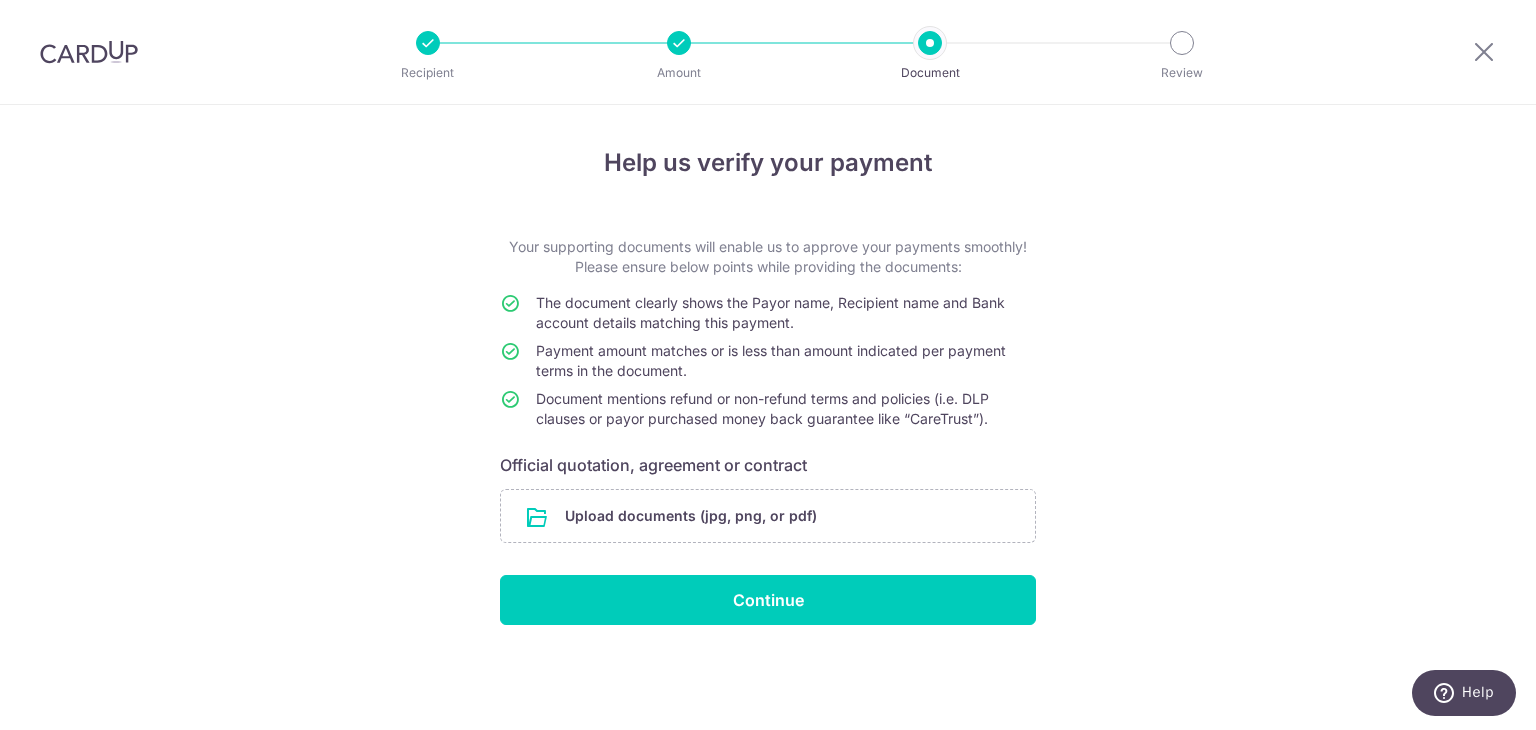 click on "Help us verify your payment
Your supporting documents will enable us to approve your payments smoothly!  Please ensure below points while providing the documents:
The document clearly shows the Payor name, Recipient name and Bank account details matching this payment.
Payment amount matches or is less than amount indicated per payment terms in the document.
Document mentions refund or non-refund terms and policies (i.e. DLP clauses or payor purchased money back guarantee like “CareTrust”).
Official quotation, agreement or contract
Upload documents (jpg, png, or pdf)
Continue" at bounding box center (768, 417) 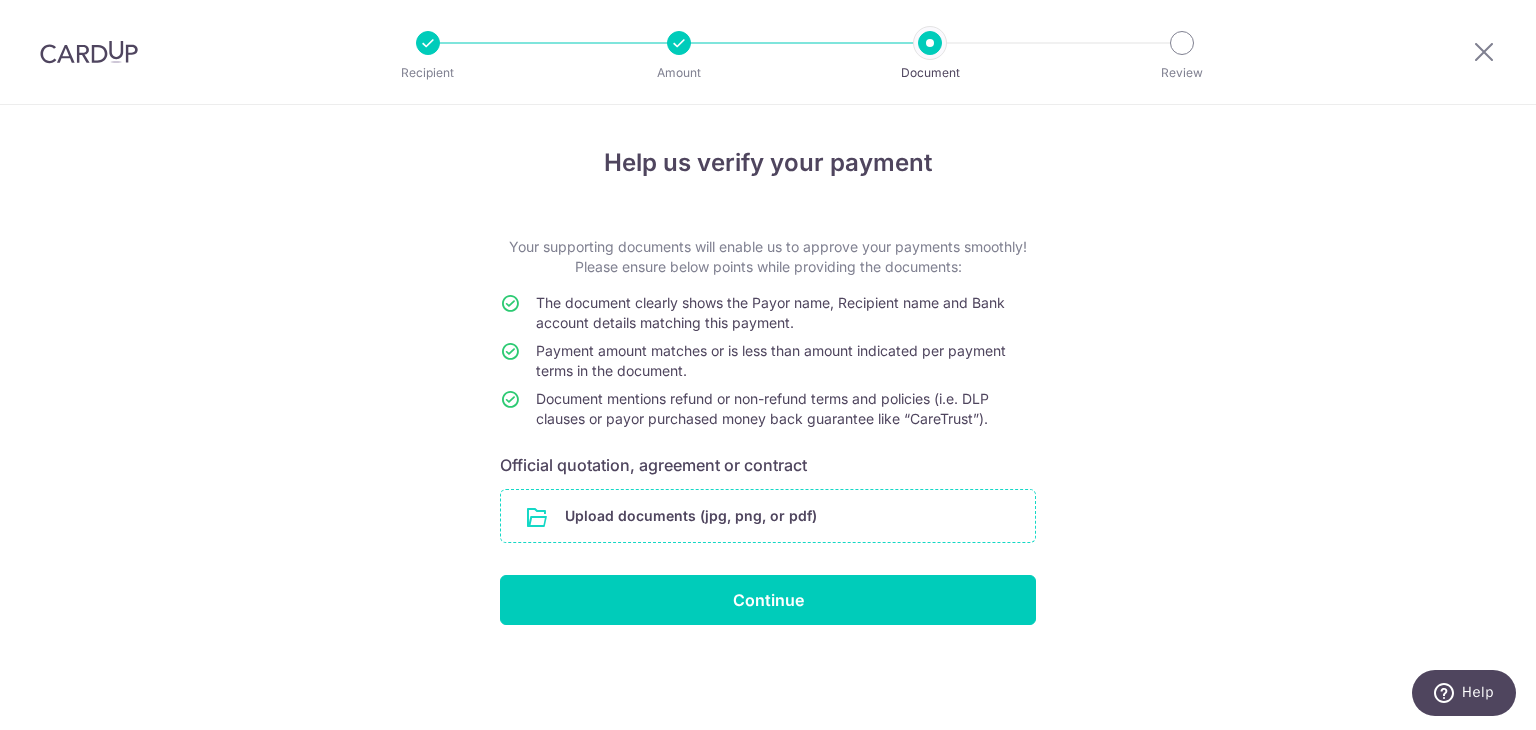 click at bounding box center [768, 516] 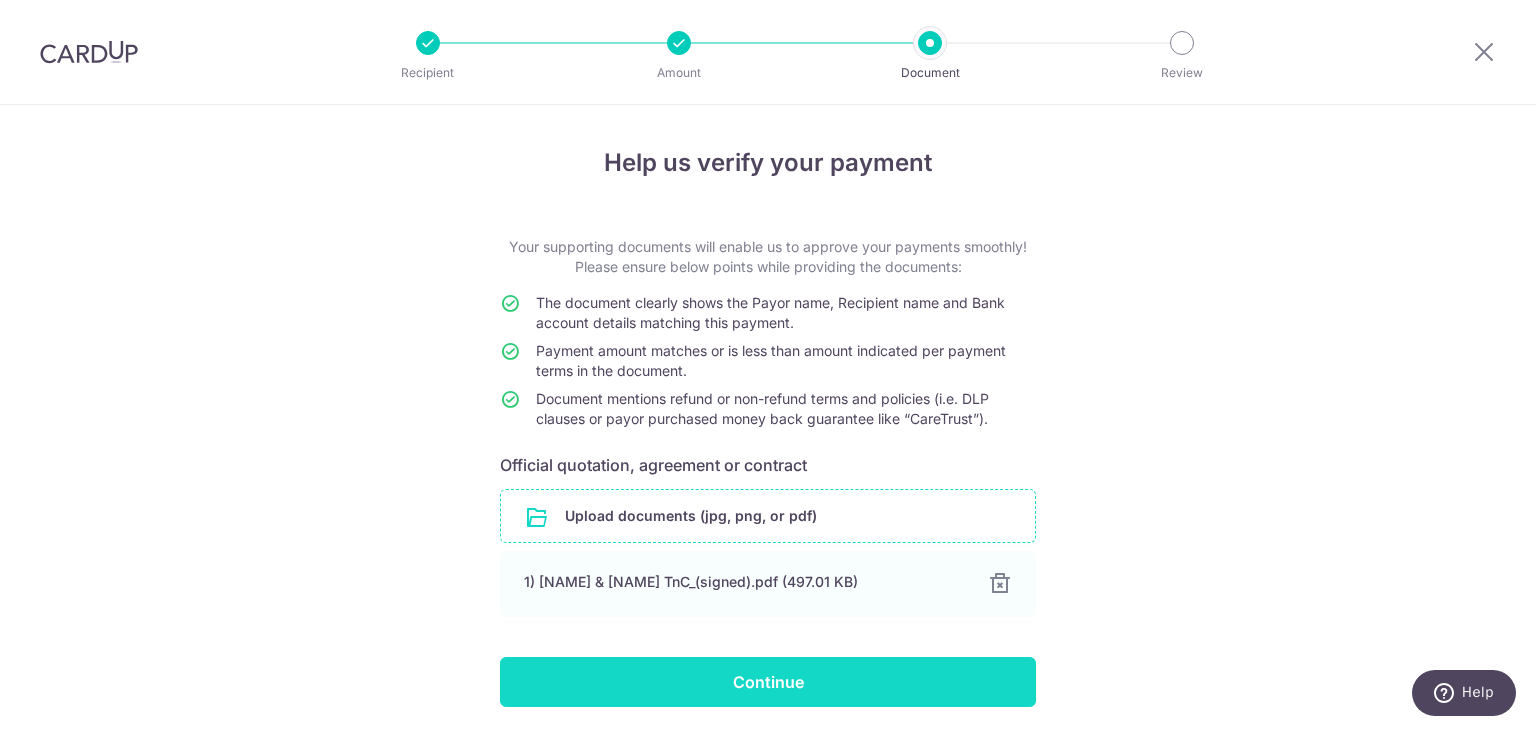 click on "Continue" at bounding box center [768, 682] 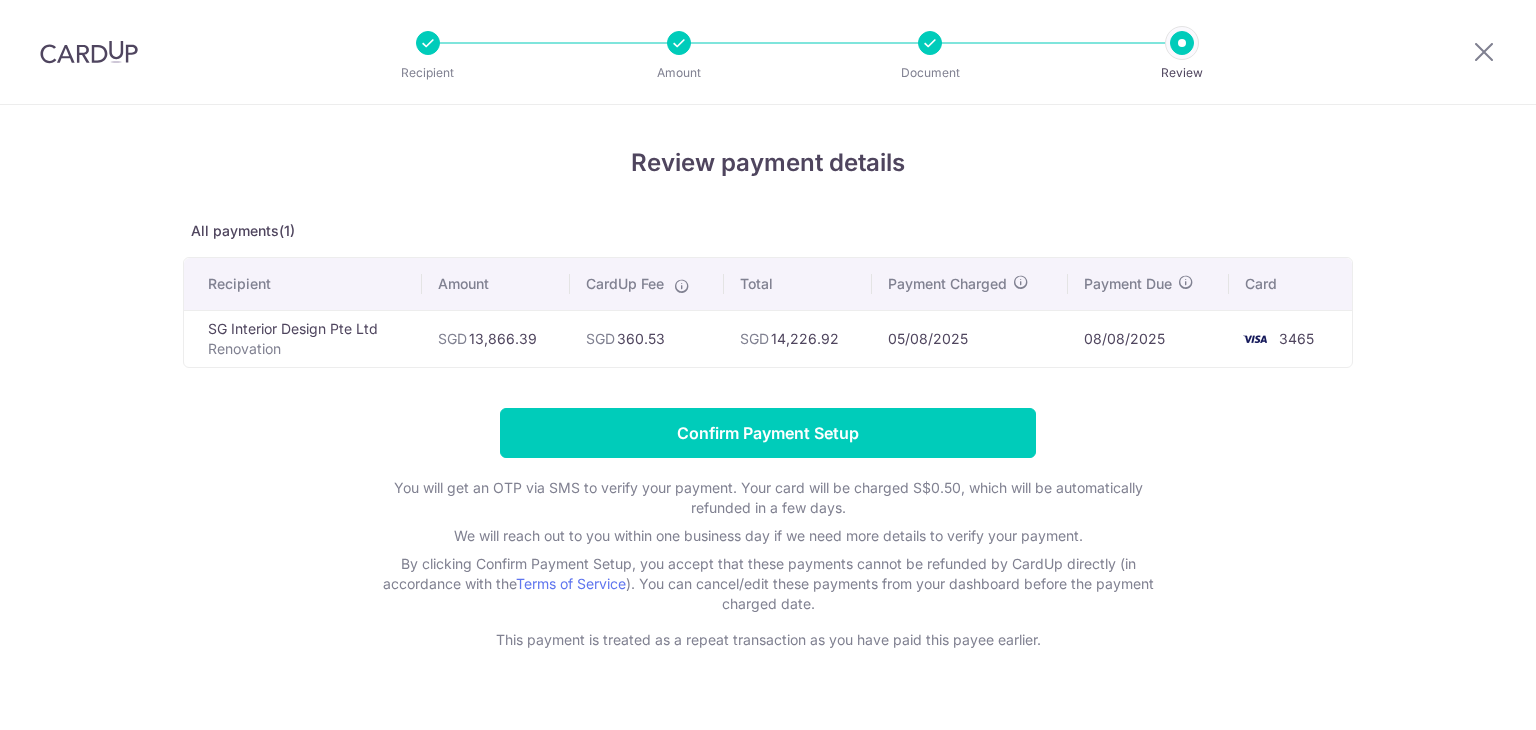 scroll, scrollTop: 0, scrollLeft: 0, axis: both 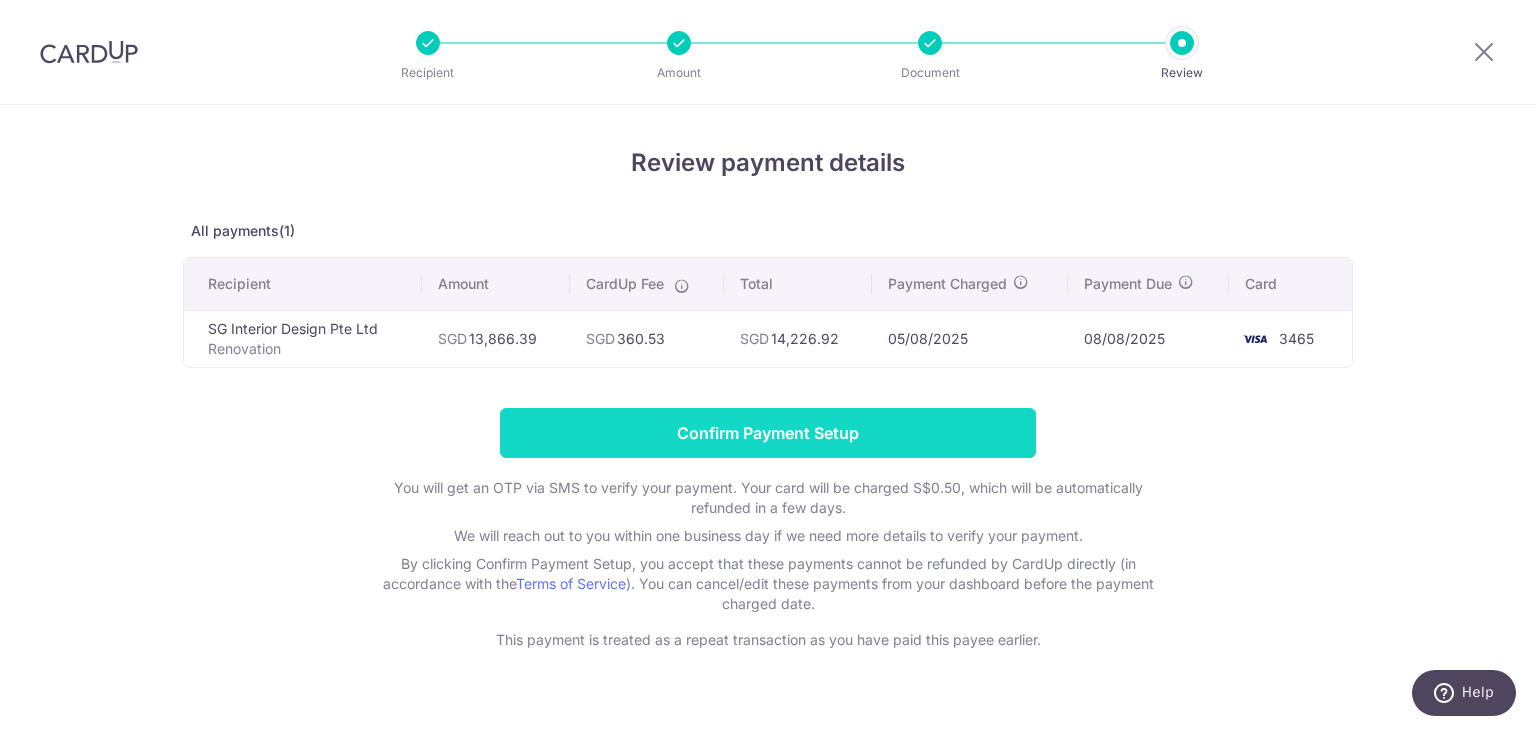 click on "Confirm Payment Setup" at bounding box center [768, 433] 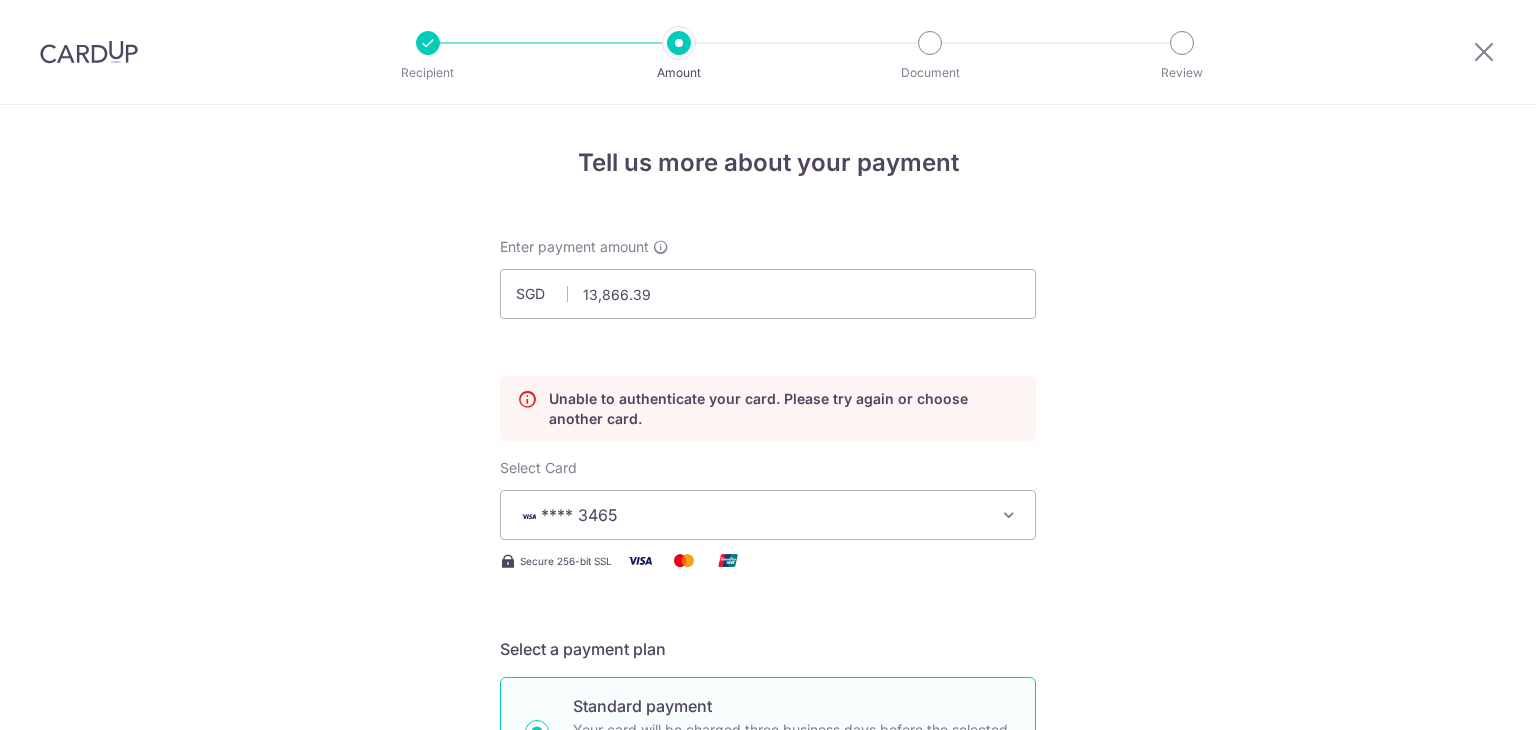scroll, scrollTop: 0, scrollLeft: 0, axis: both 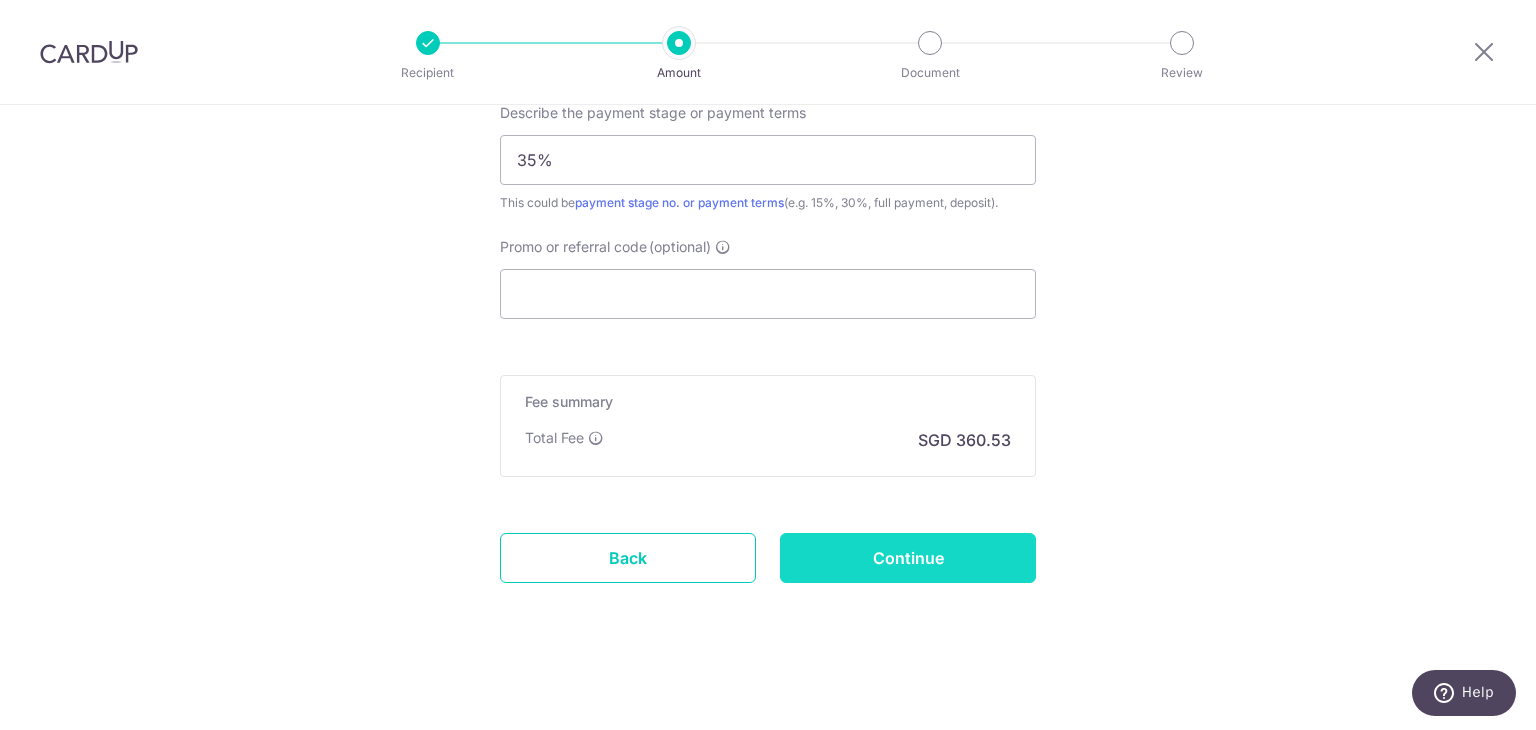 click on "Continue" at bounding box center [908, 558] 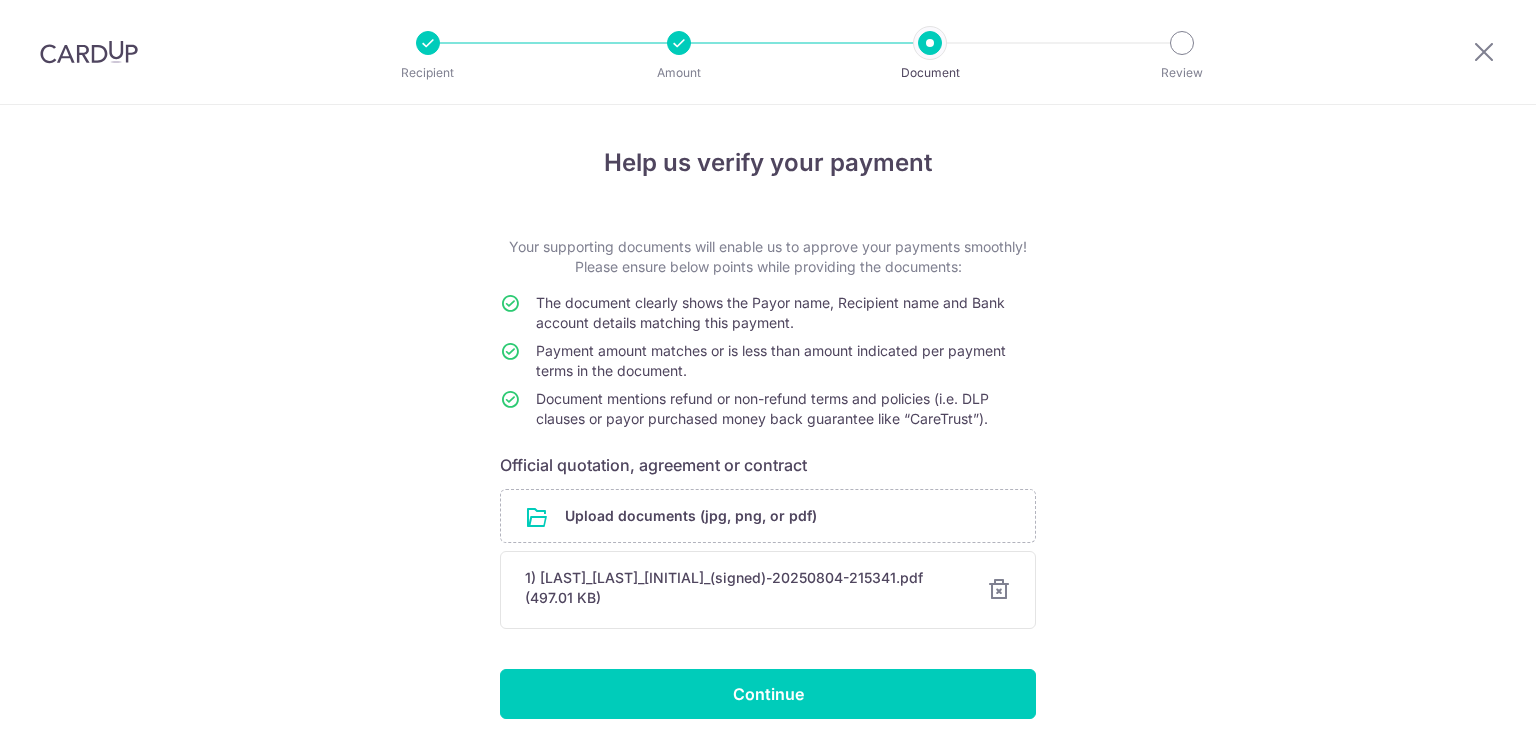 scroll, scrollTop: 0, scrollLeft: 0, axis: both 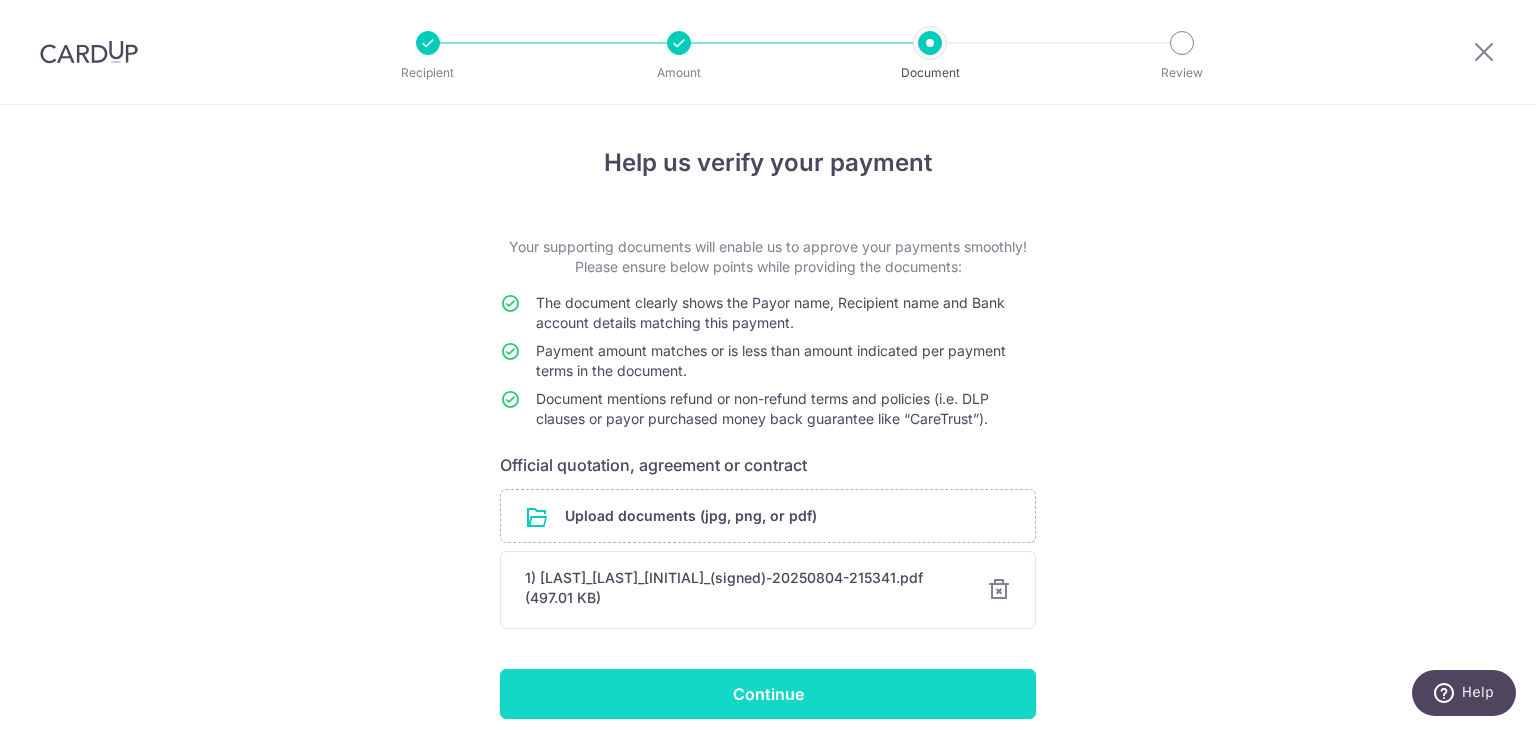 click on "Continue" at bounding box center [768, 694] 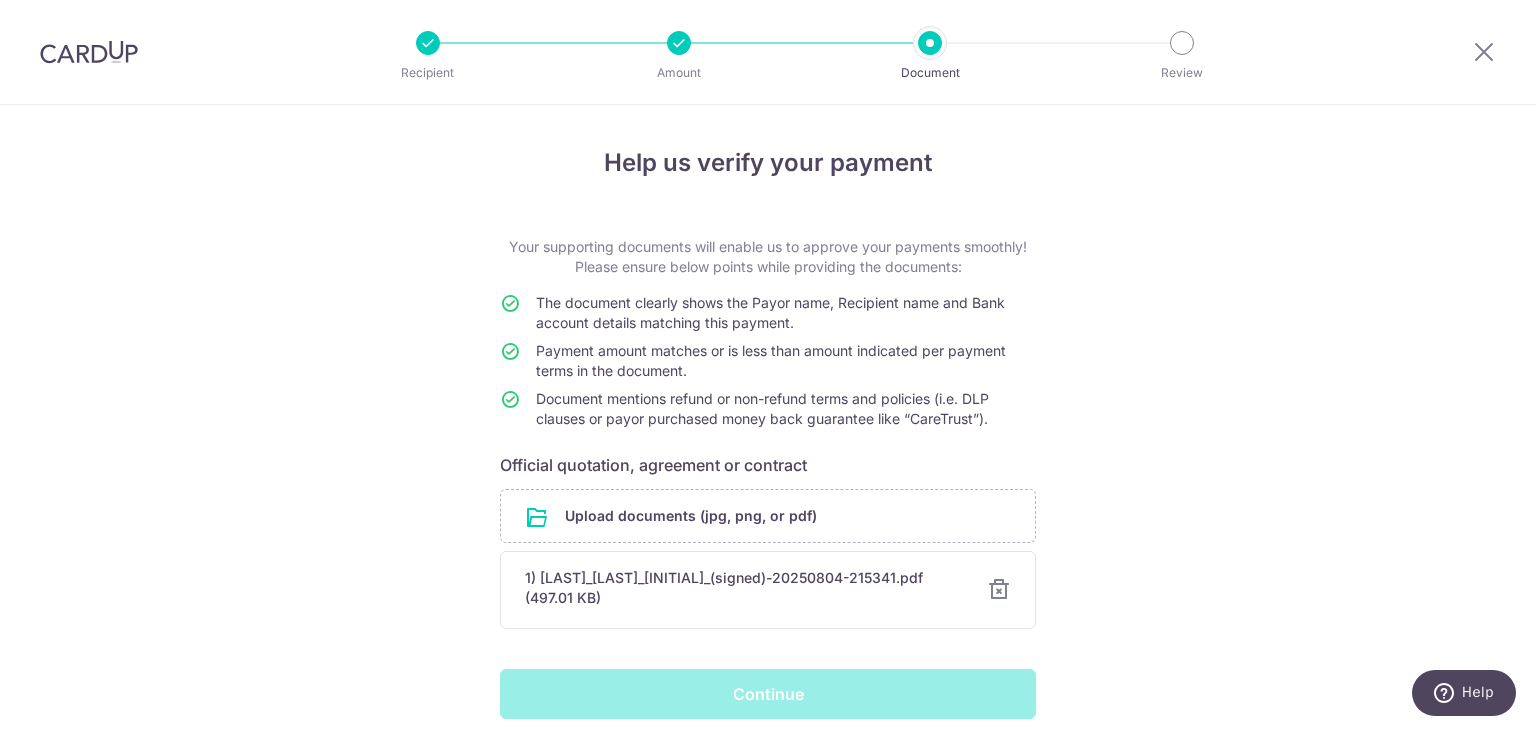 scroll, scrollTop: 82, scrollLeft: 0, axis: vertical 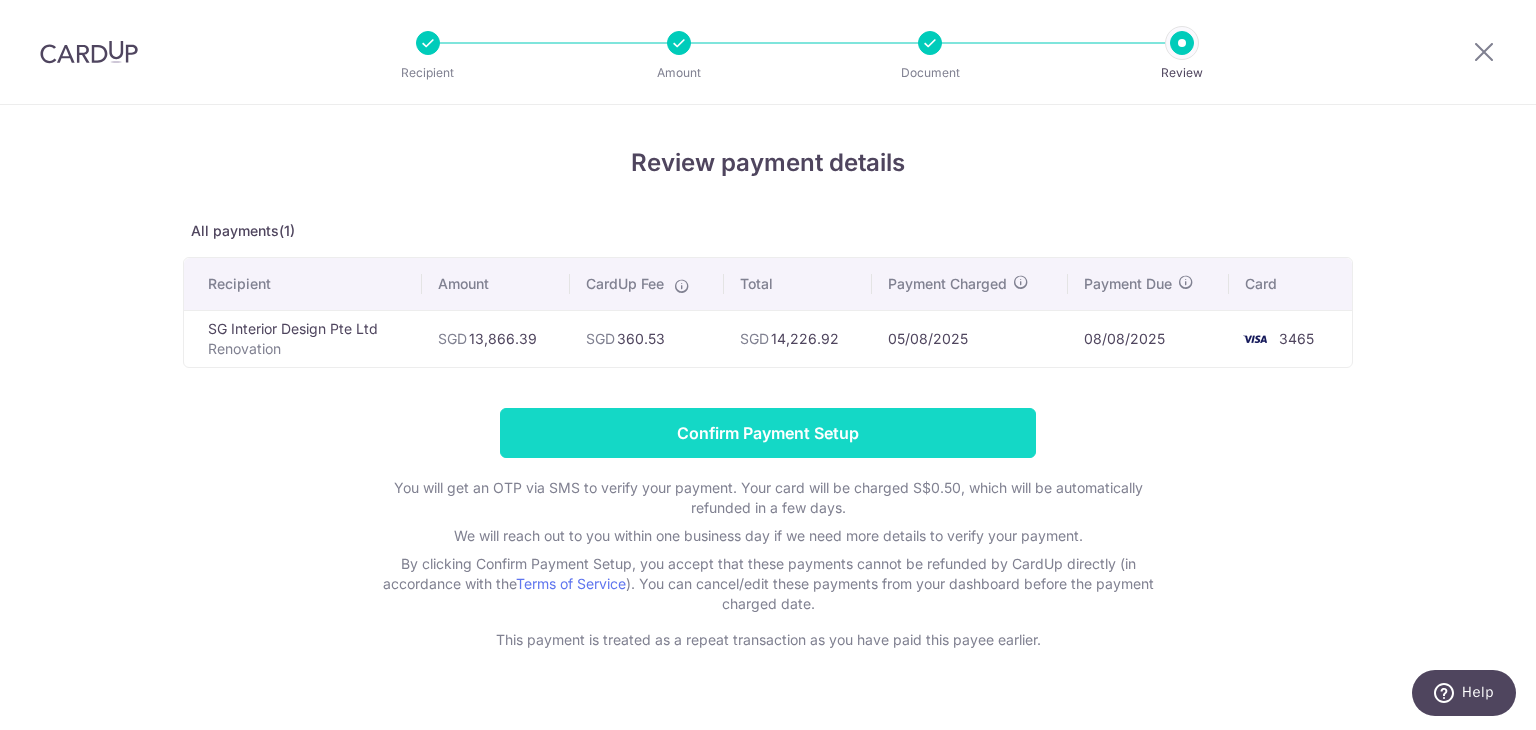 click on "Confirm Payment Setup" at bounding box center (768, 433) 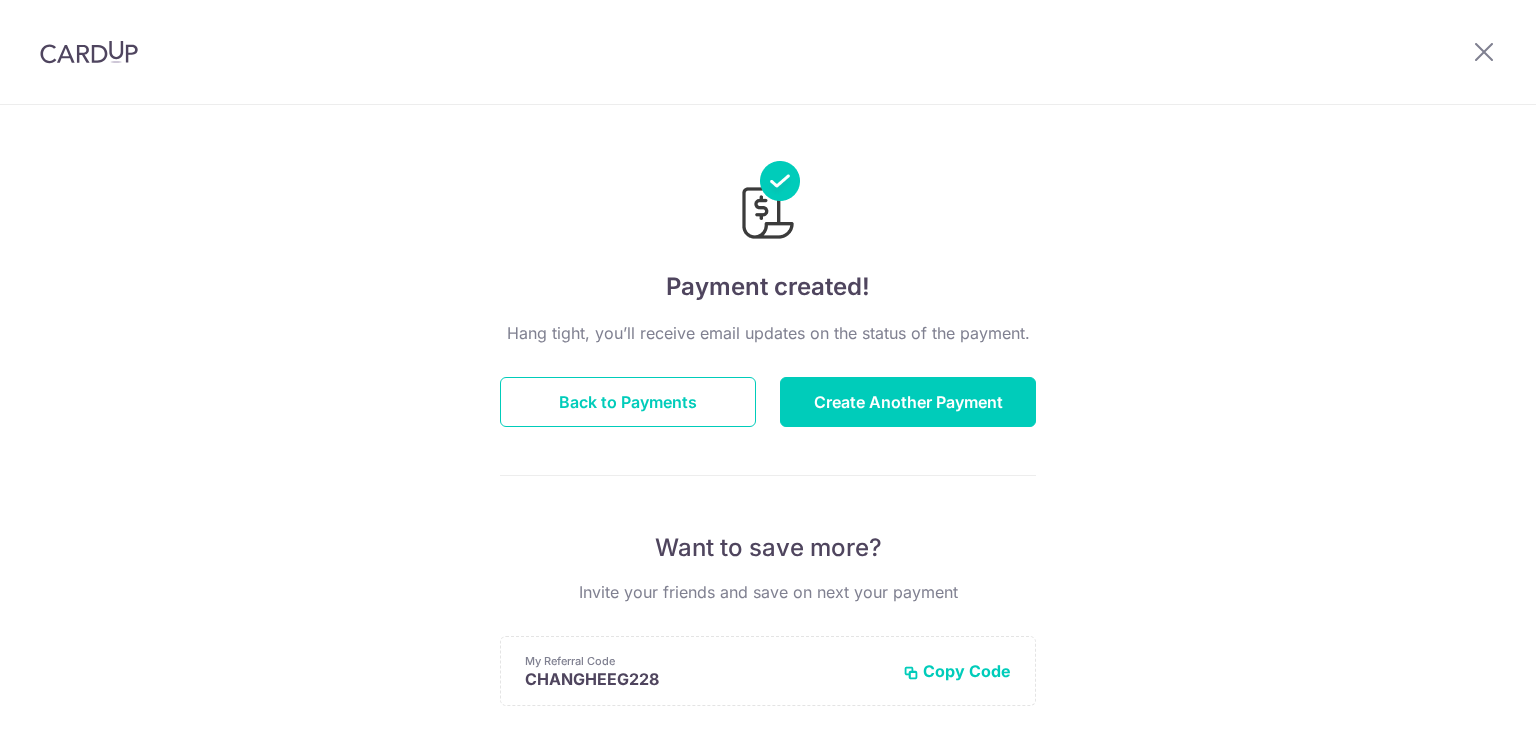 scroll, scrollTop: 0, scrollLeft: 0, axis: both 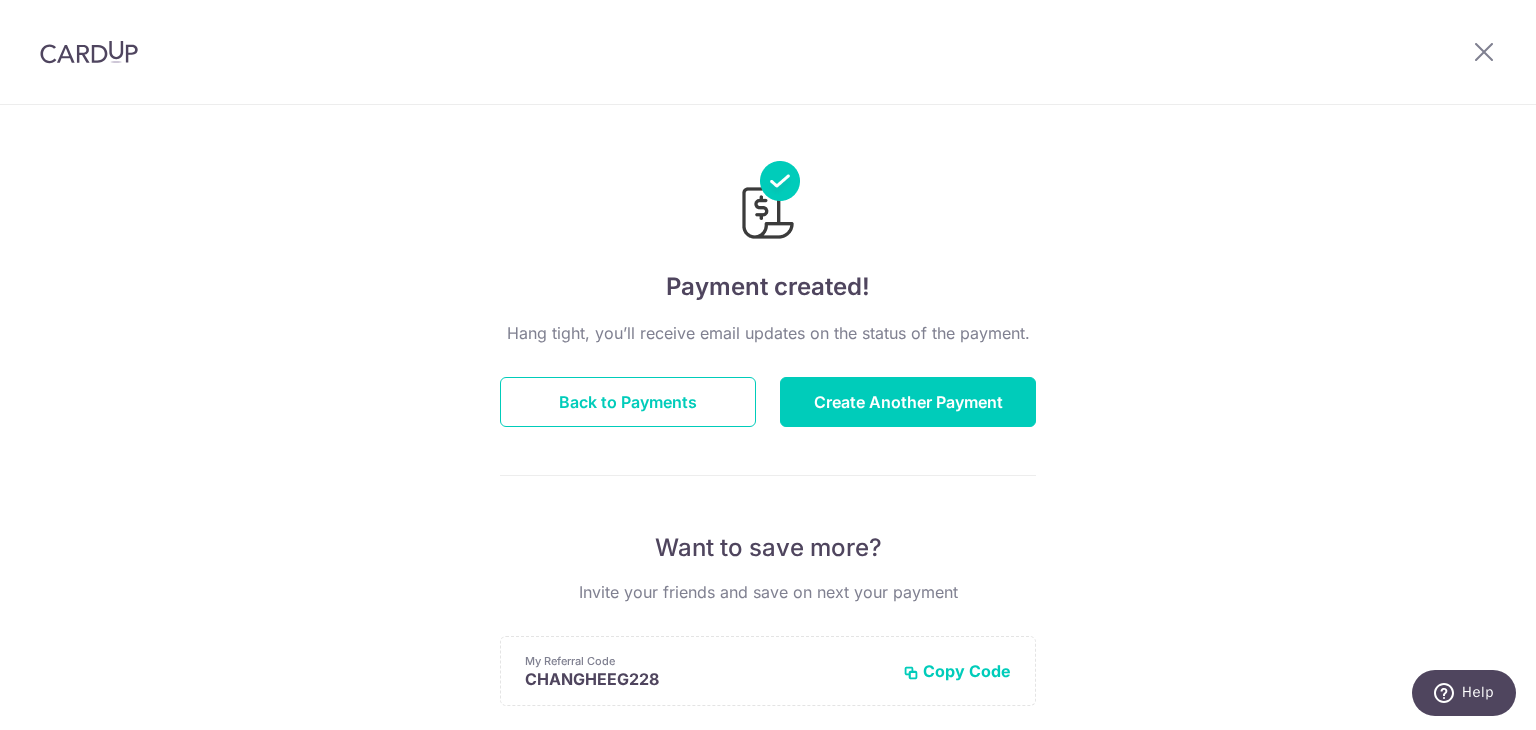 click at bounding box center (89, 52) 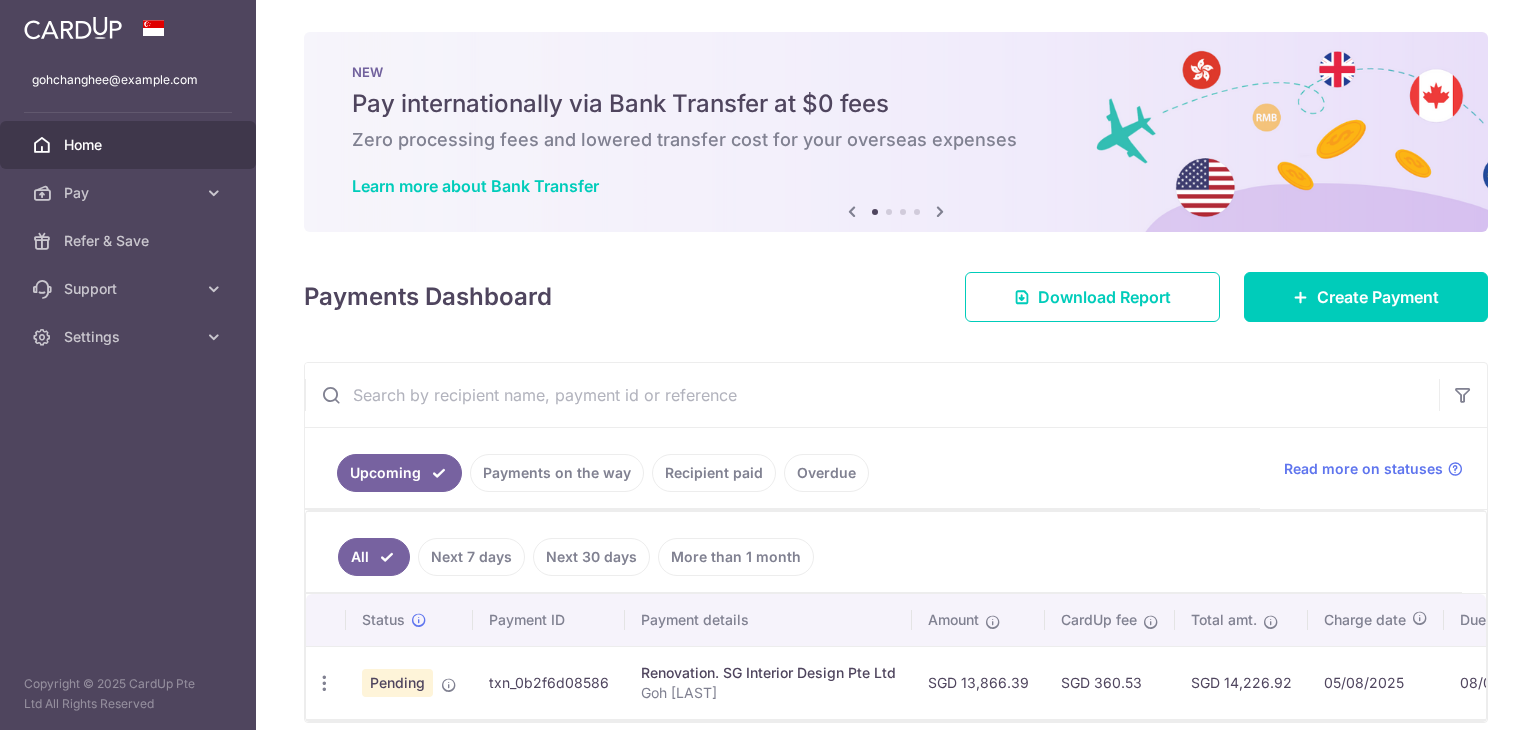 scroll, scrollTop: 0, scrollLeft: 0, axis: both 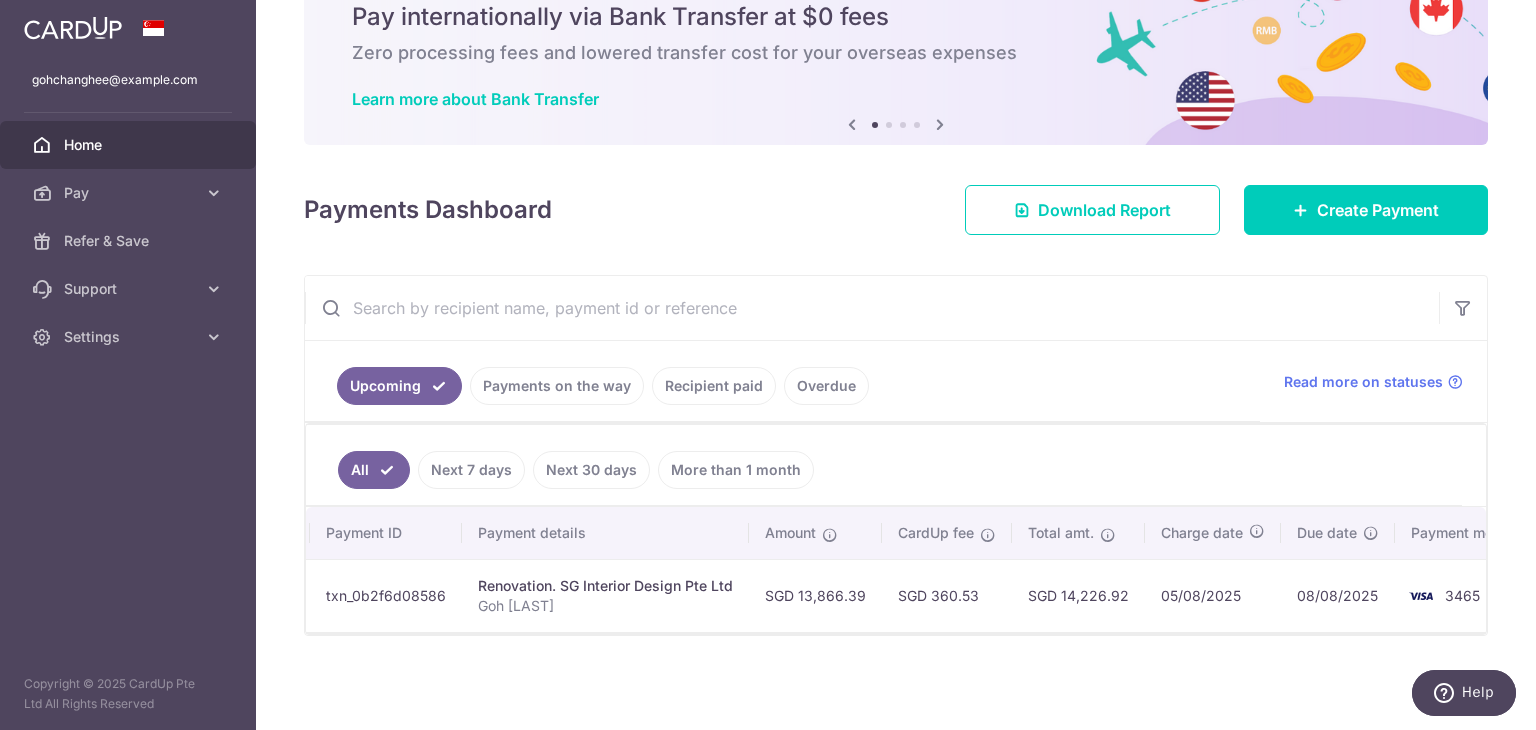click on "Upcoming
Payments on the way
Recipient paid
Overdue" at bounding box center (782, 381) 